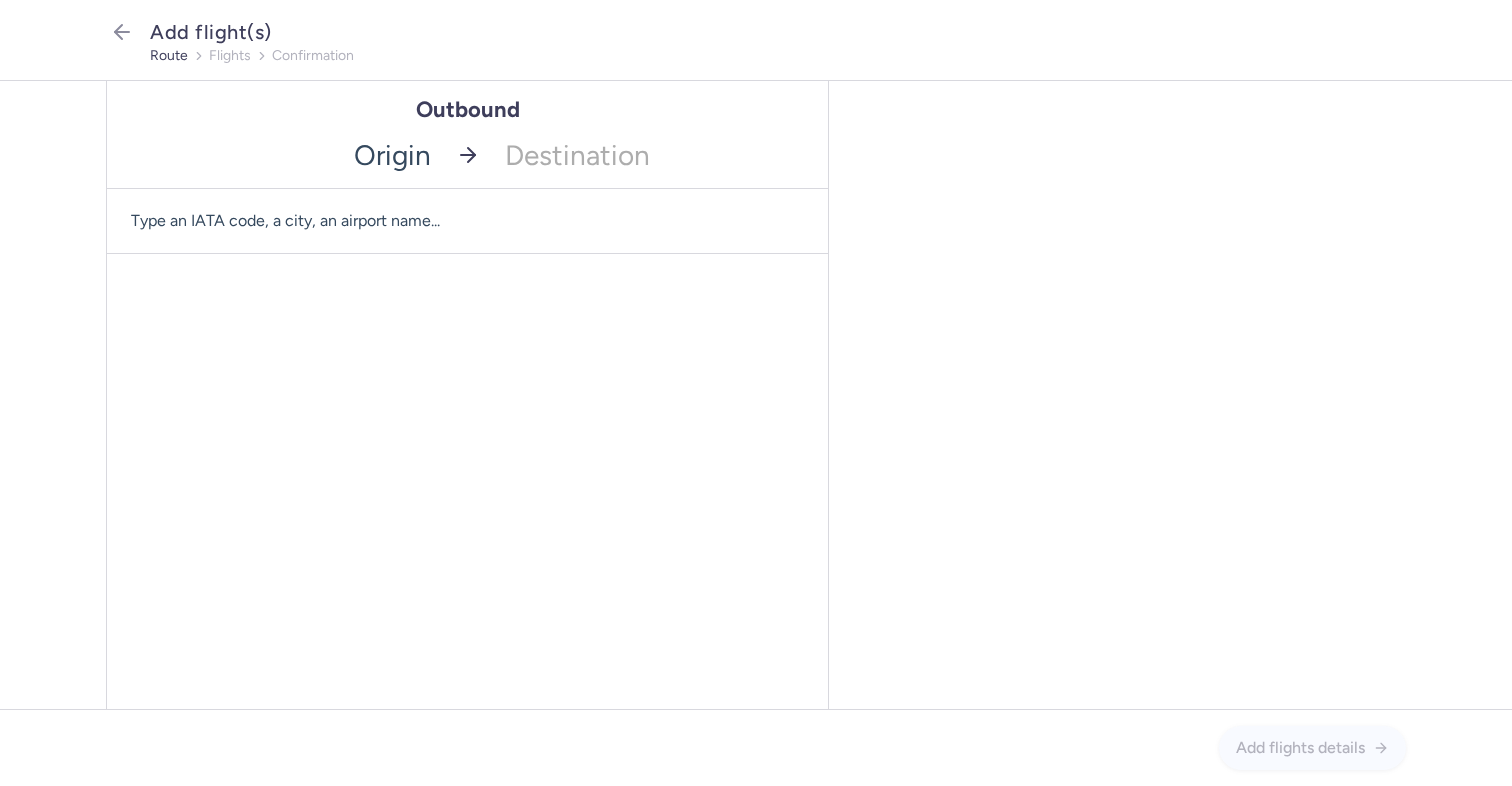 scroll, scrollTop: 0, scrollLeft: 0, axis: both 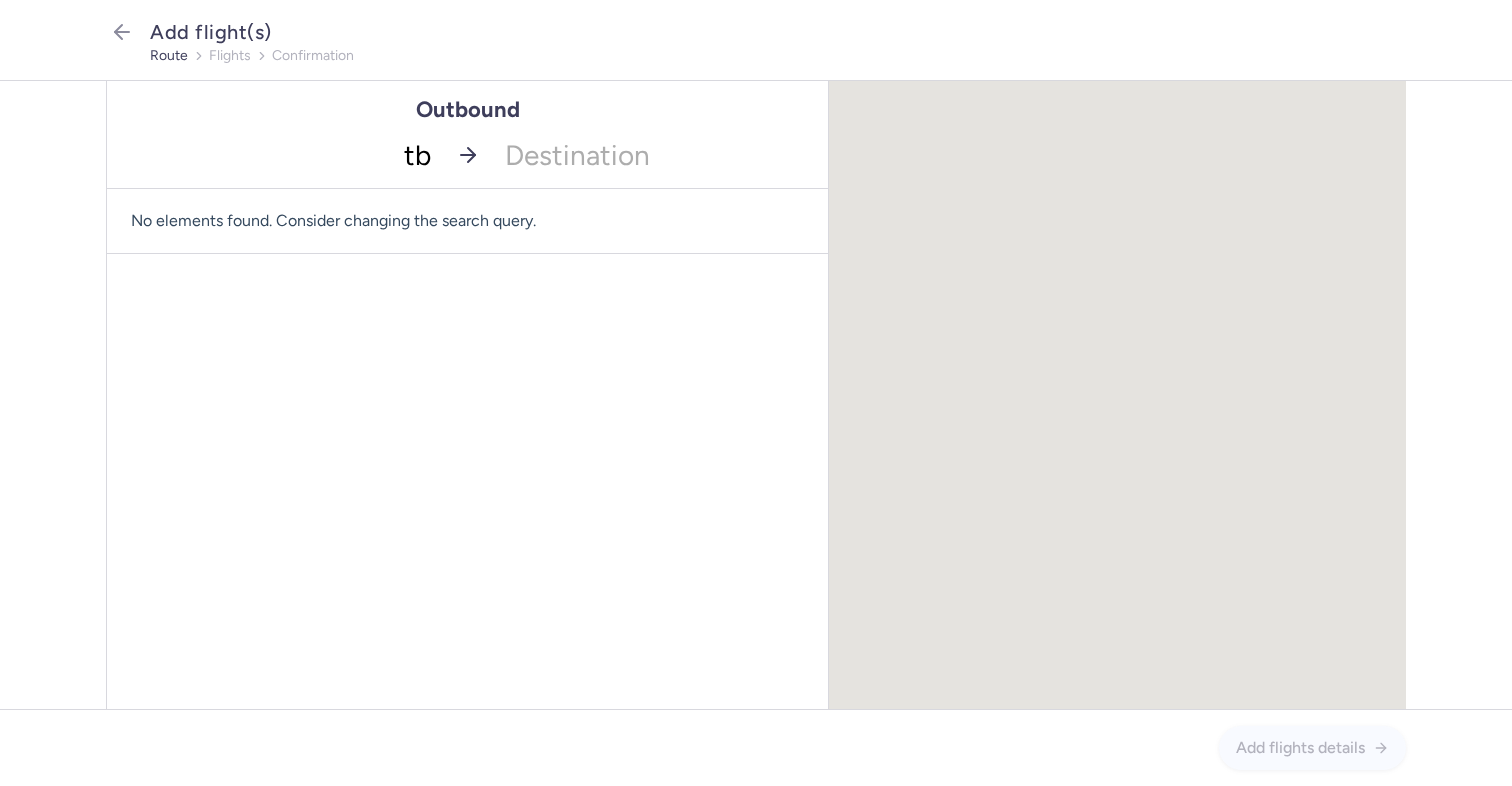 type on "tbs" 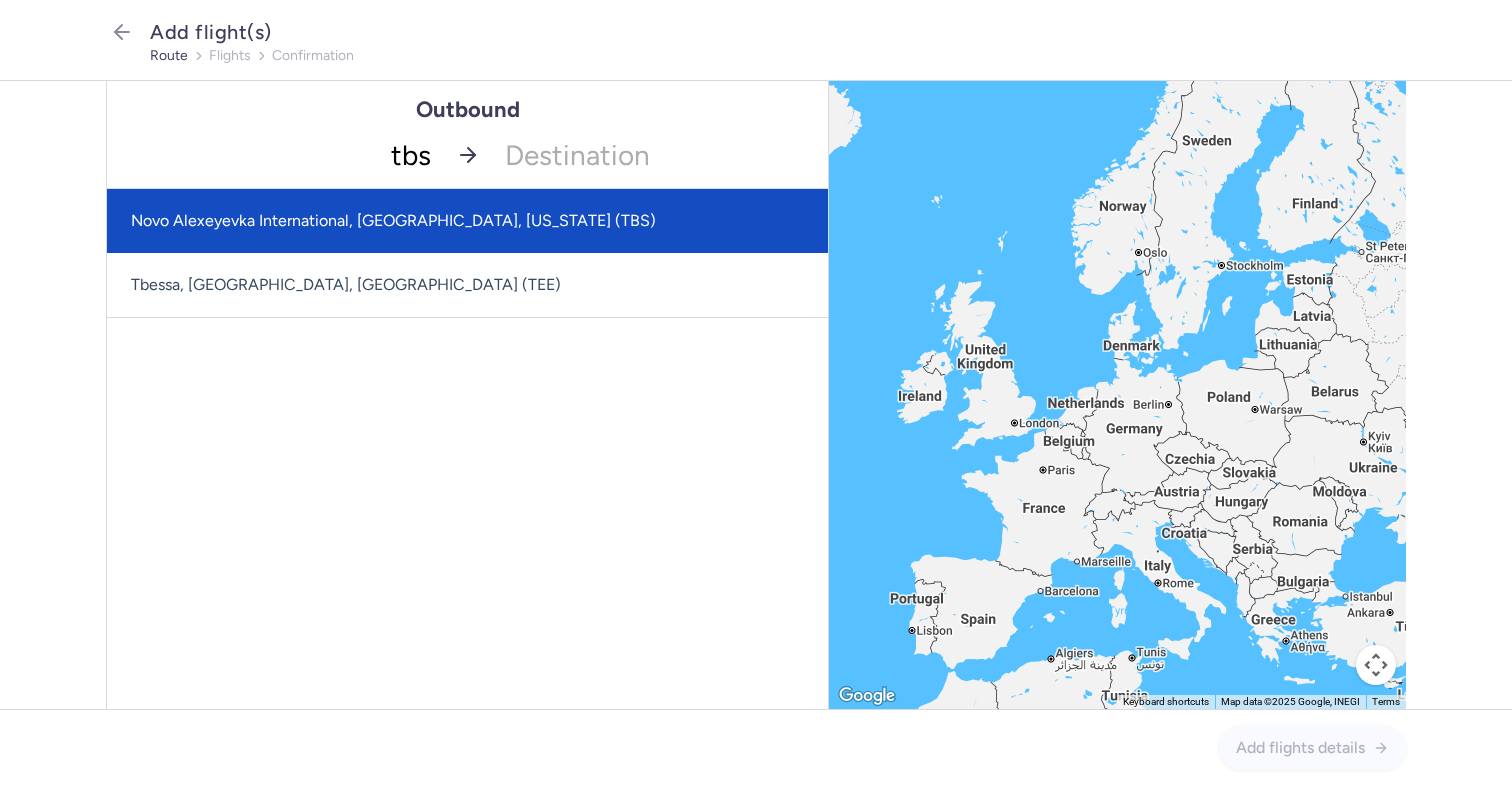 click on "Novo Alexeyevka International, [GEOGRAPHIC_DATA], [US_STATE] (TBS)" at bounding box center (467, 221) 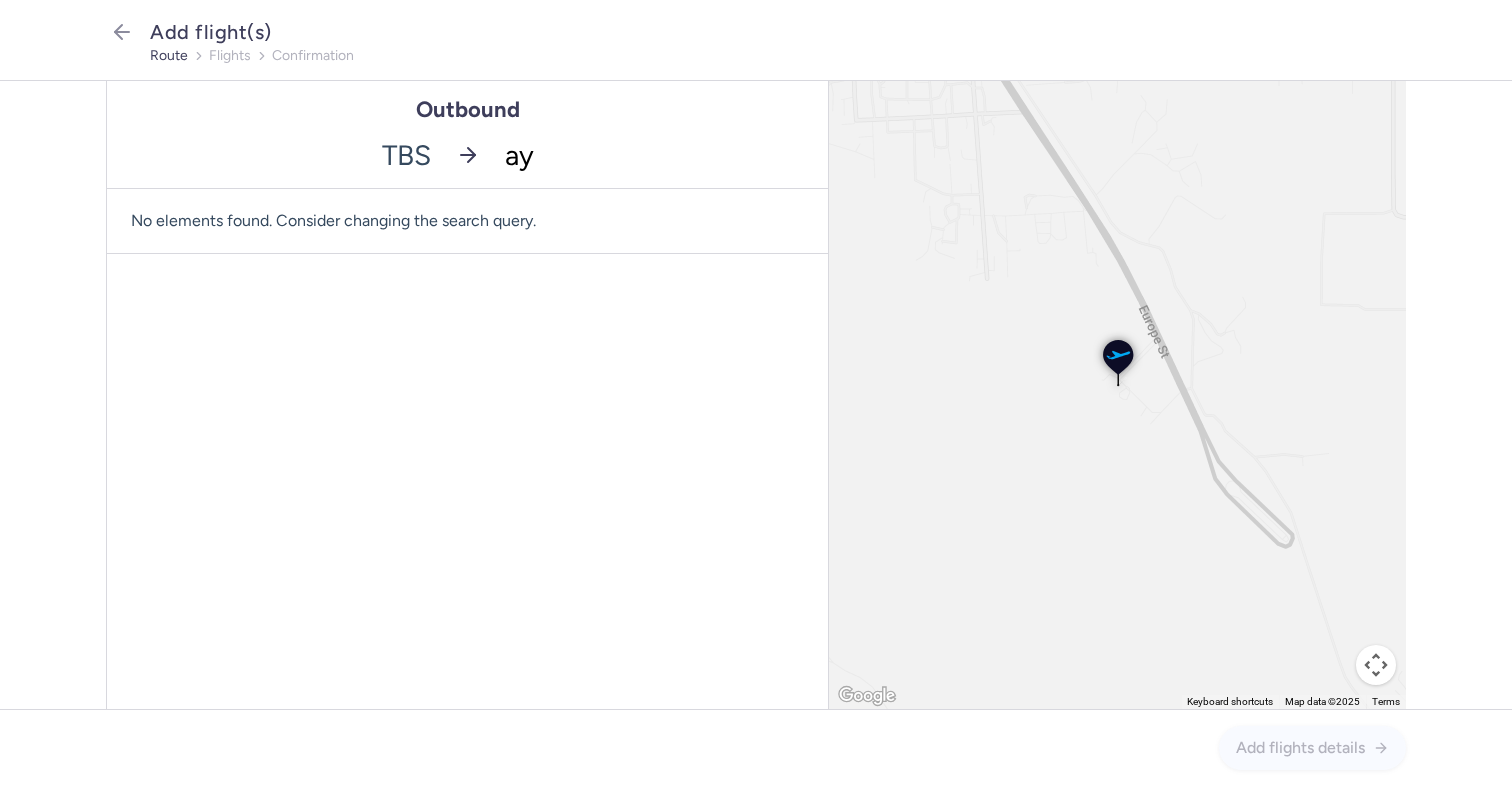 type on "ayt" 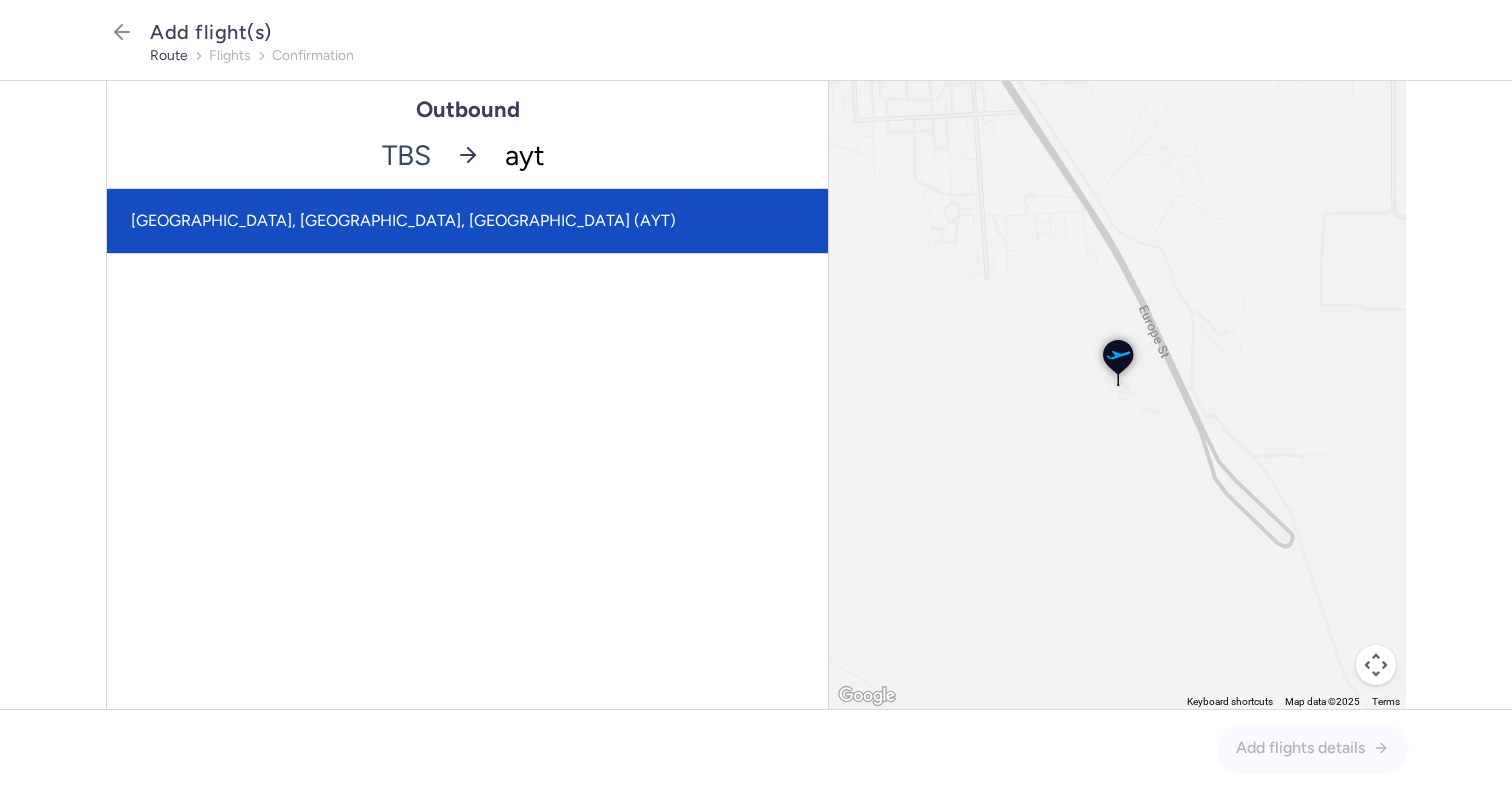 click on "[GEOGRAPHIC_DATA], [GEOGRAPHIC_DATA], [GEOGRAPHIC_DATA] (AYT)" at bounding box center [467, 221] 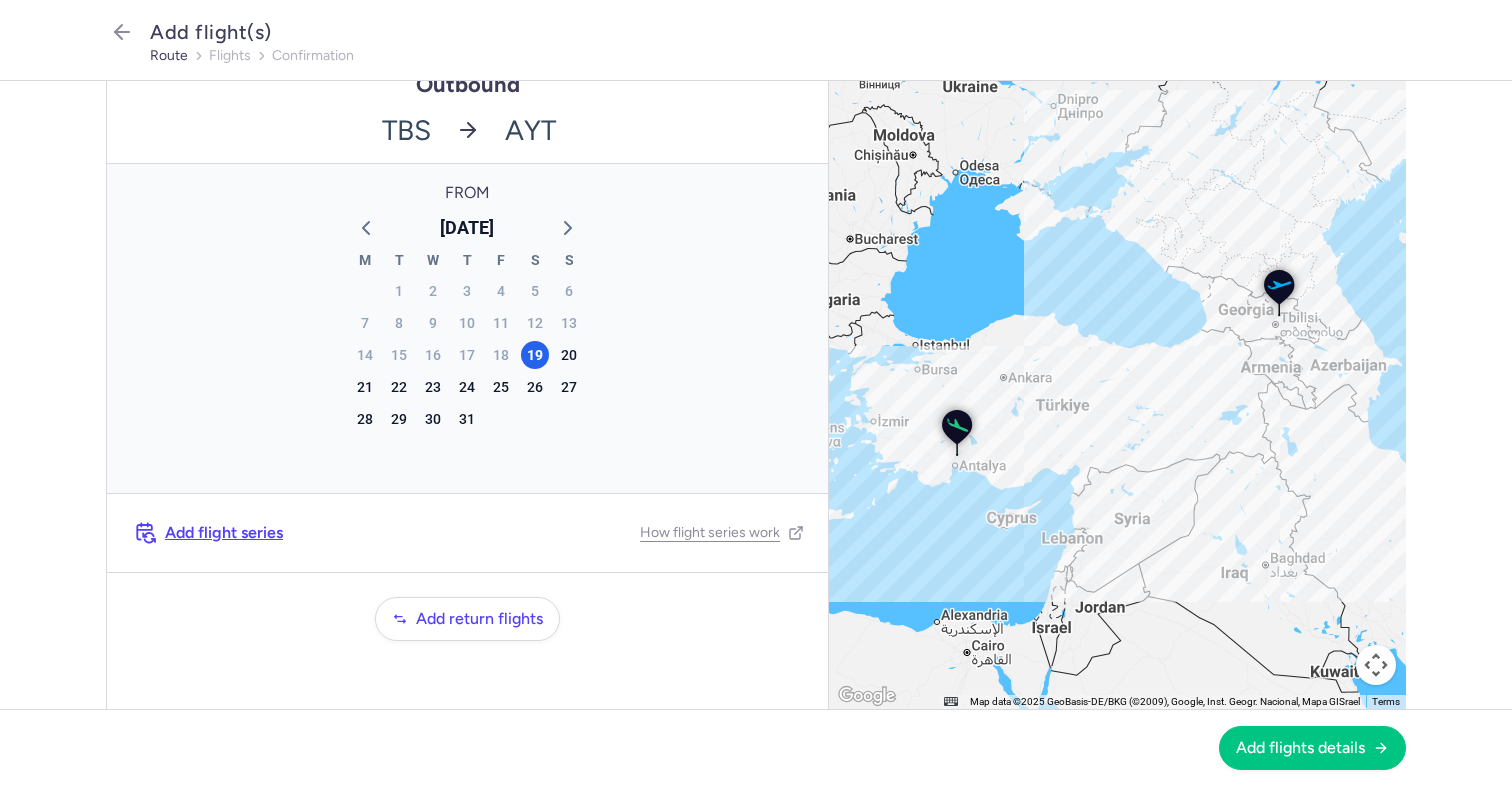 scroll, scrollTop: 29, scrollLeft: 0, axis: vertical 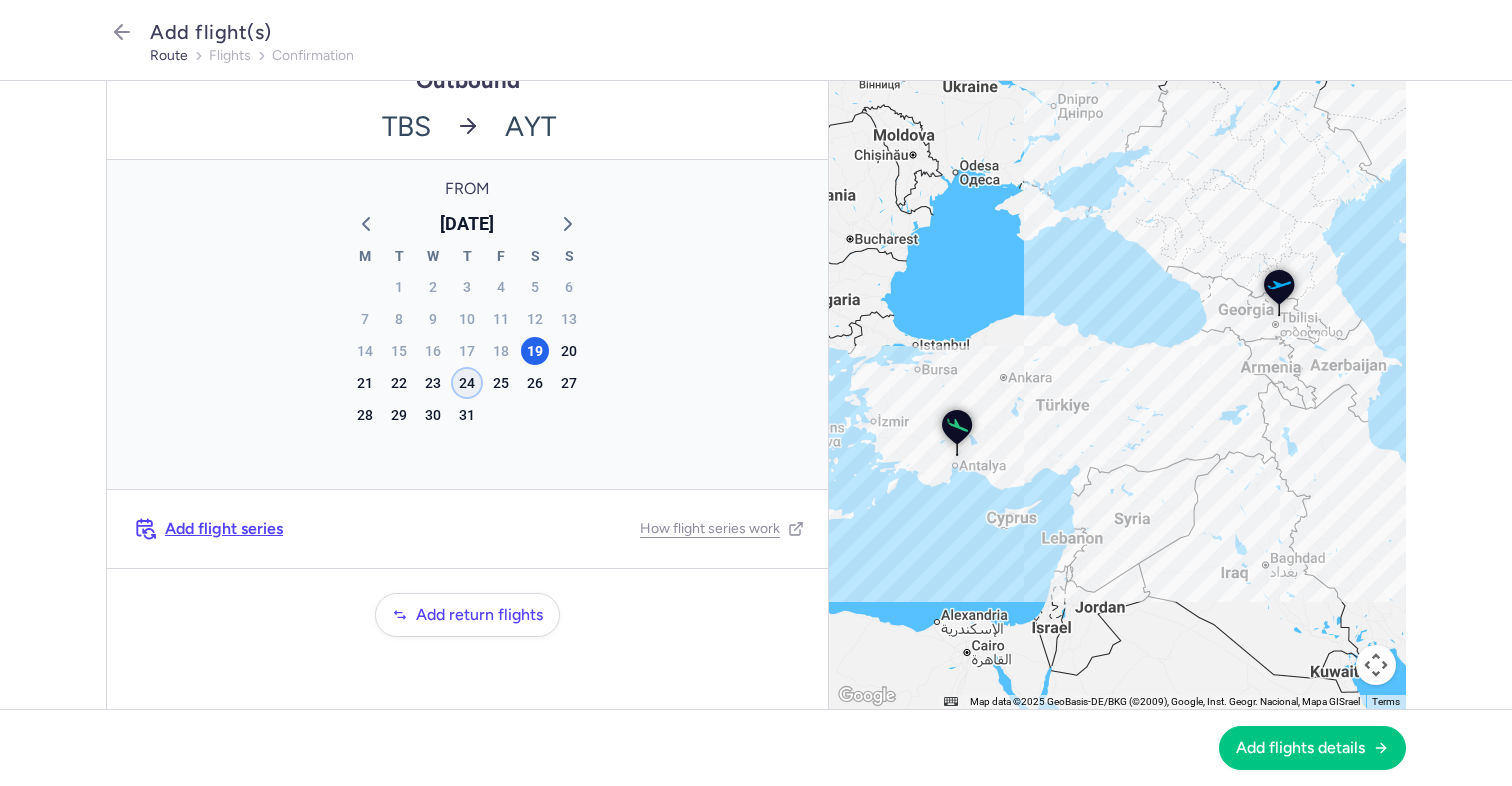 click on "24" 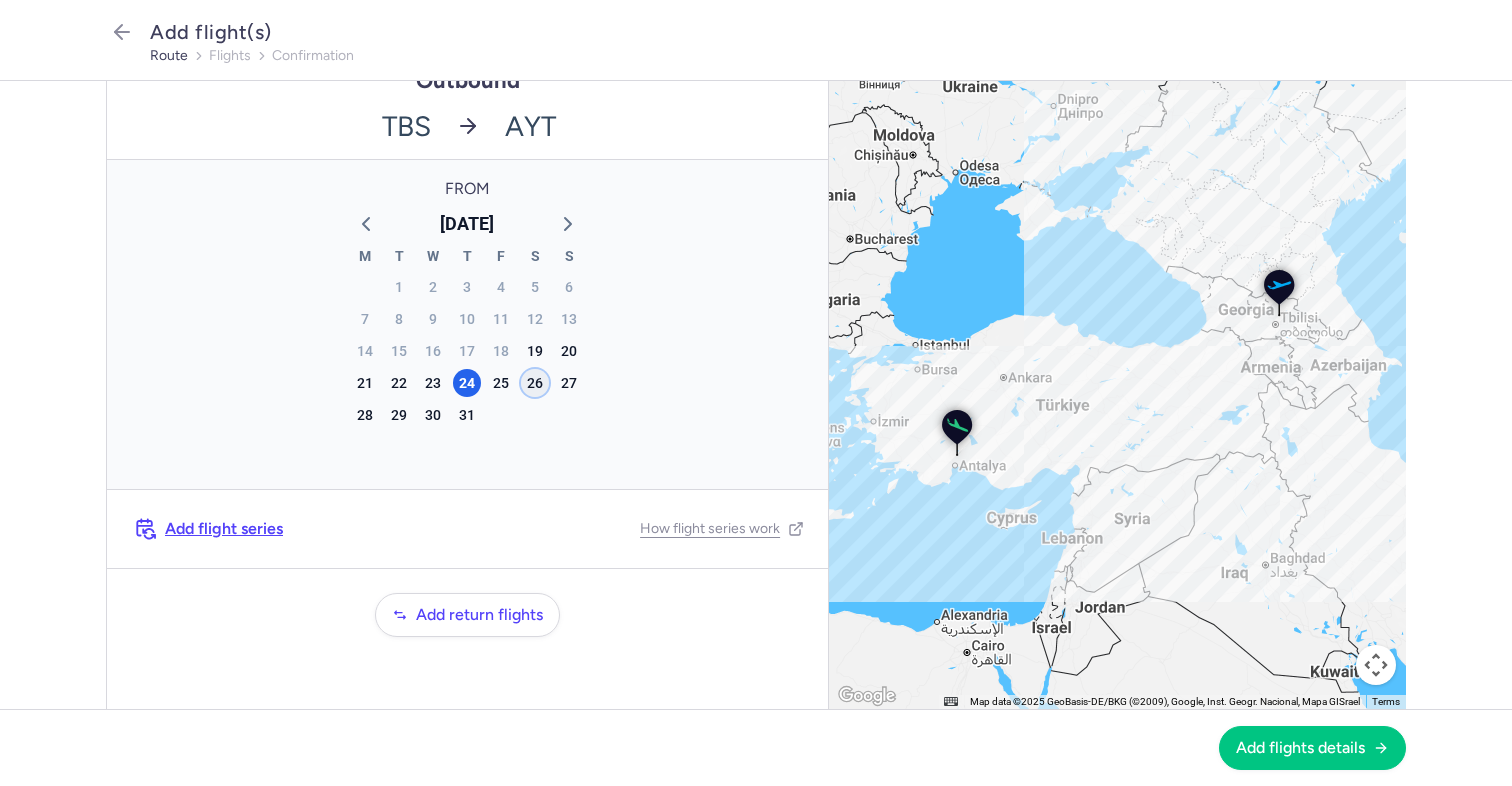 click on "26" 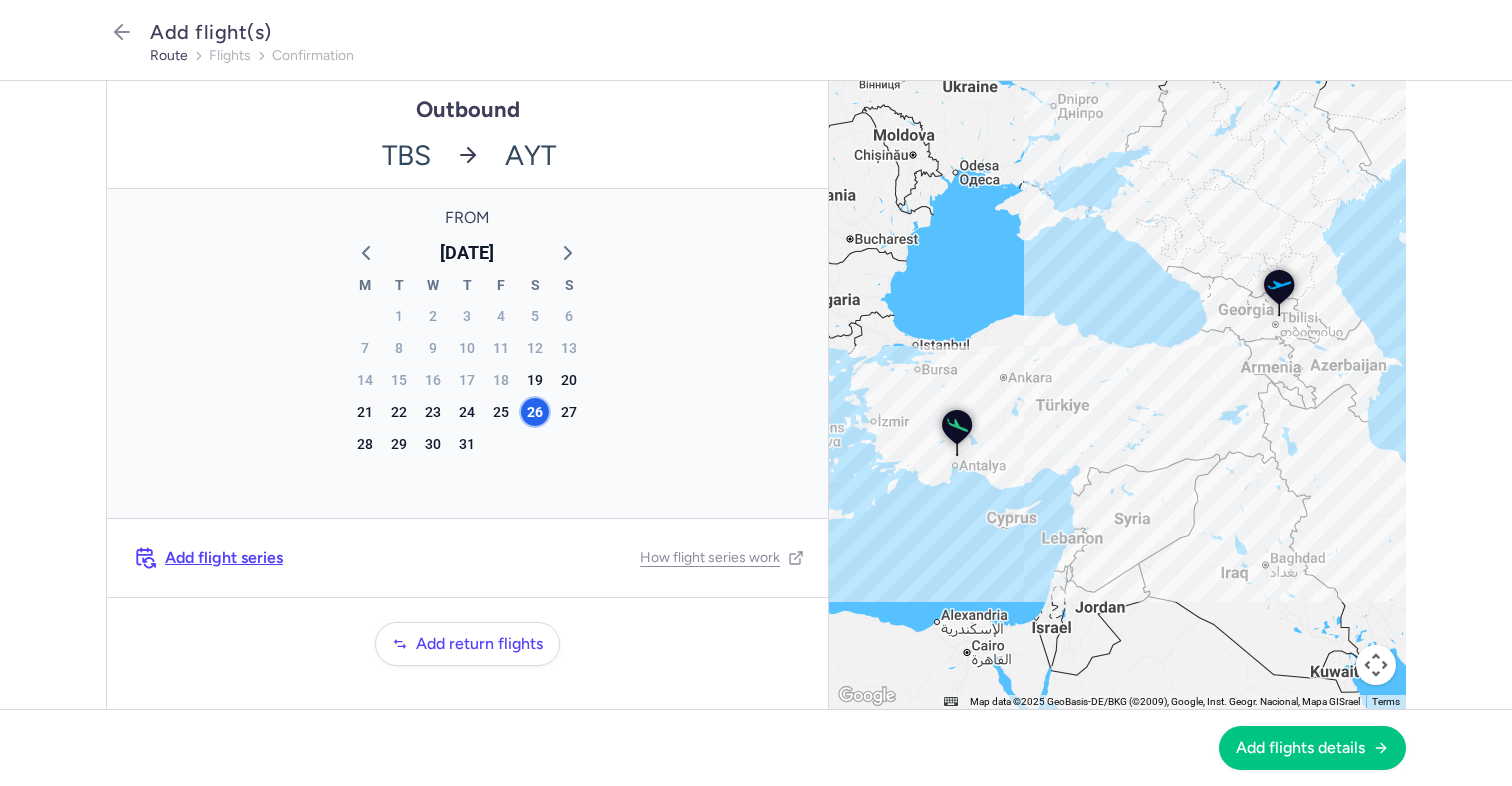 scroll, scrollTop: 36, scrollLeft: 0, axis: vertical 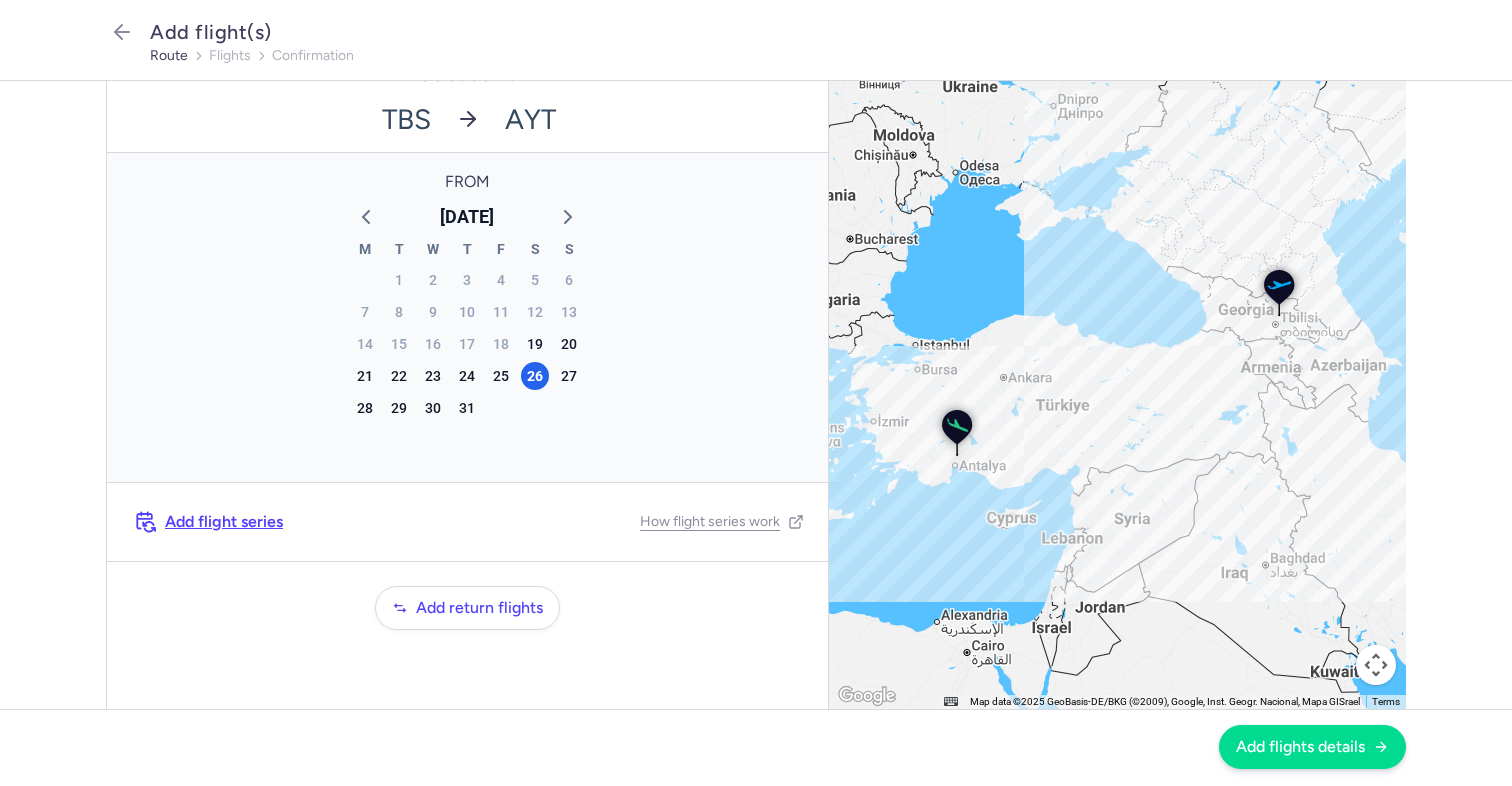 click on "Add flights details" at bounding box center (1300, 747) 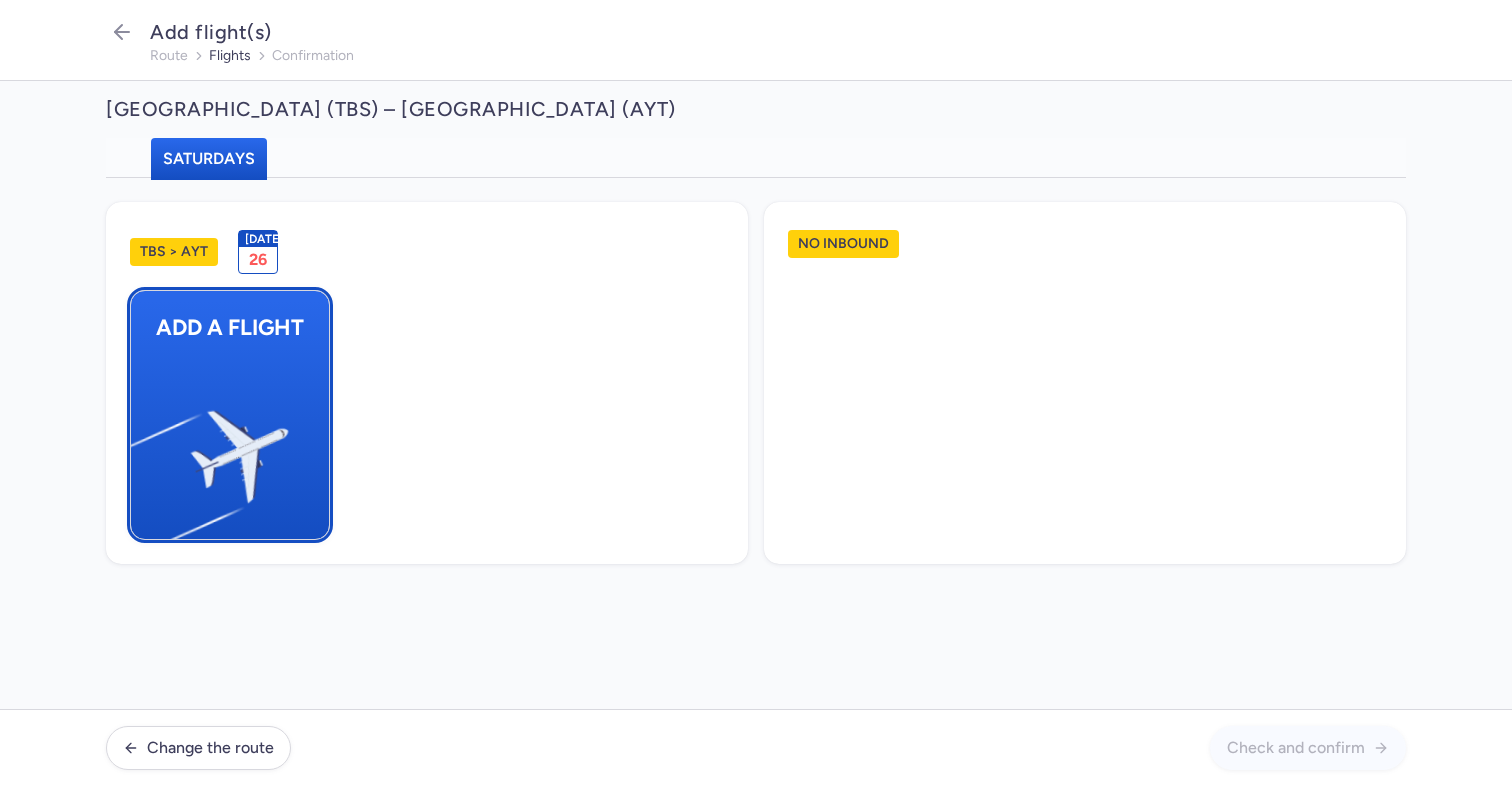 click at bounding box center (141, 448) 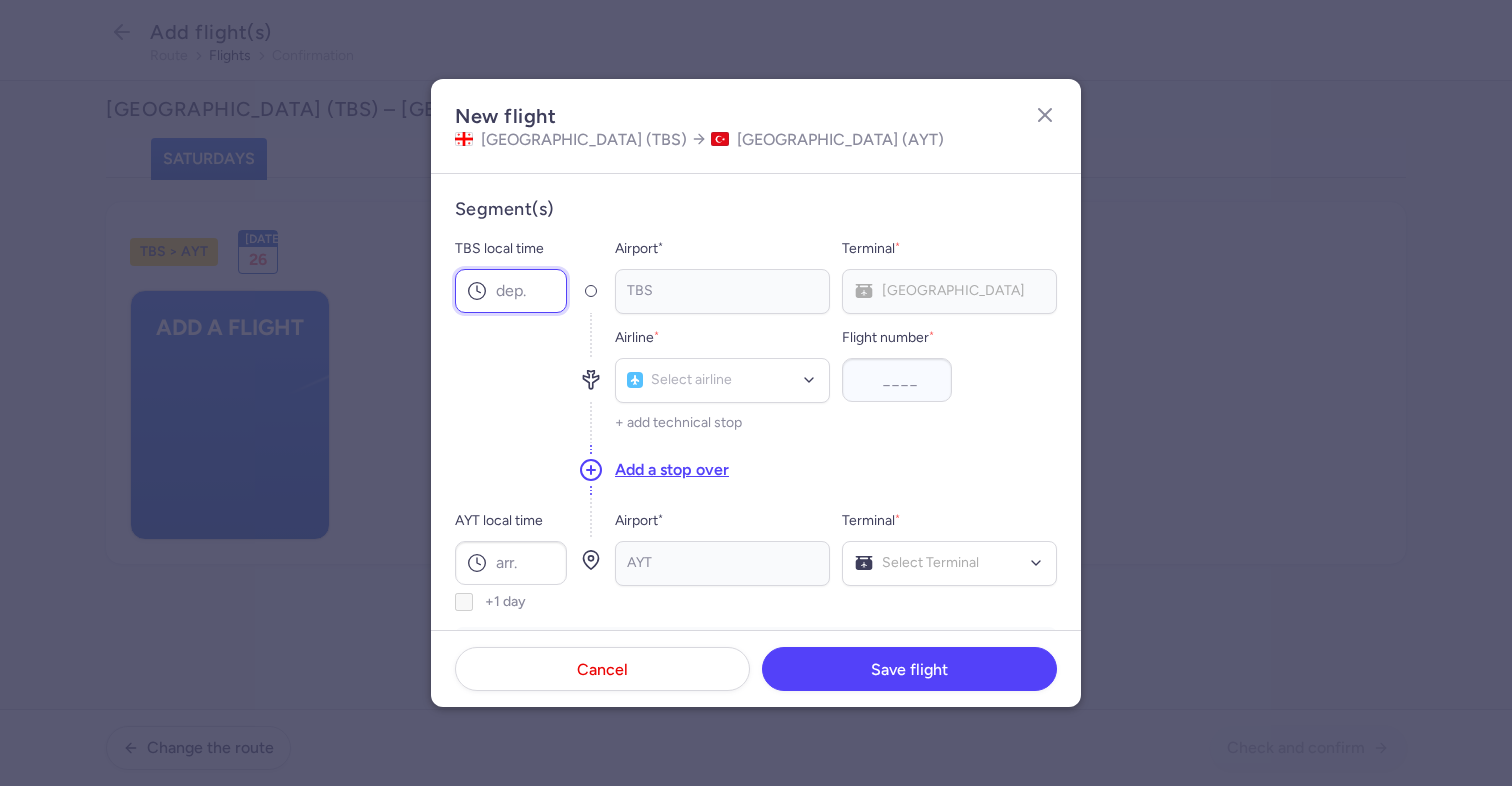 click on "TBS local time" at bounding box center [511, 291] 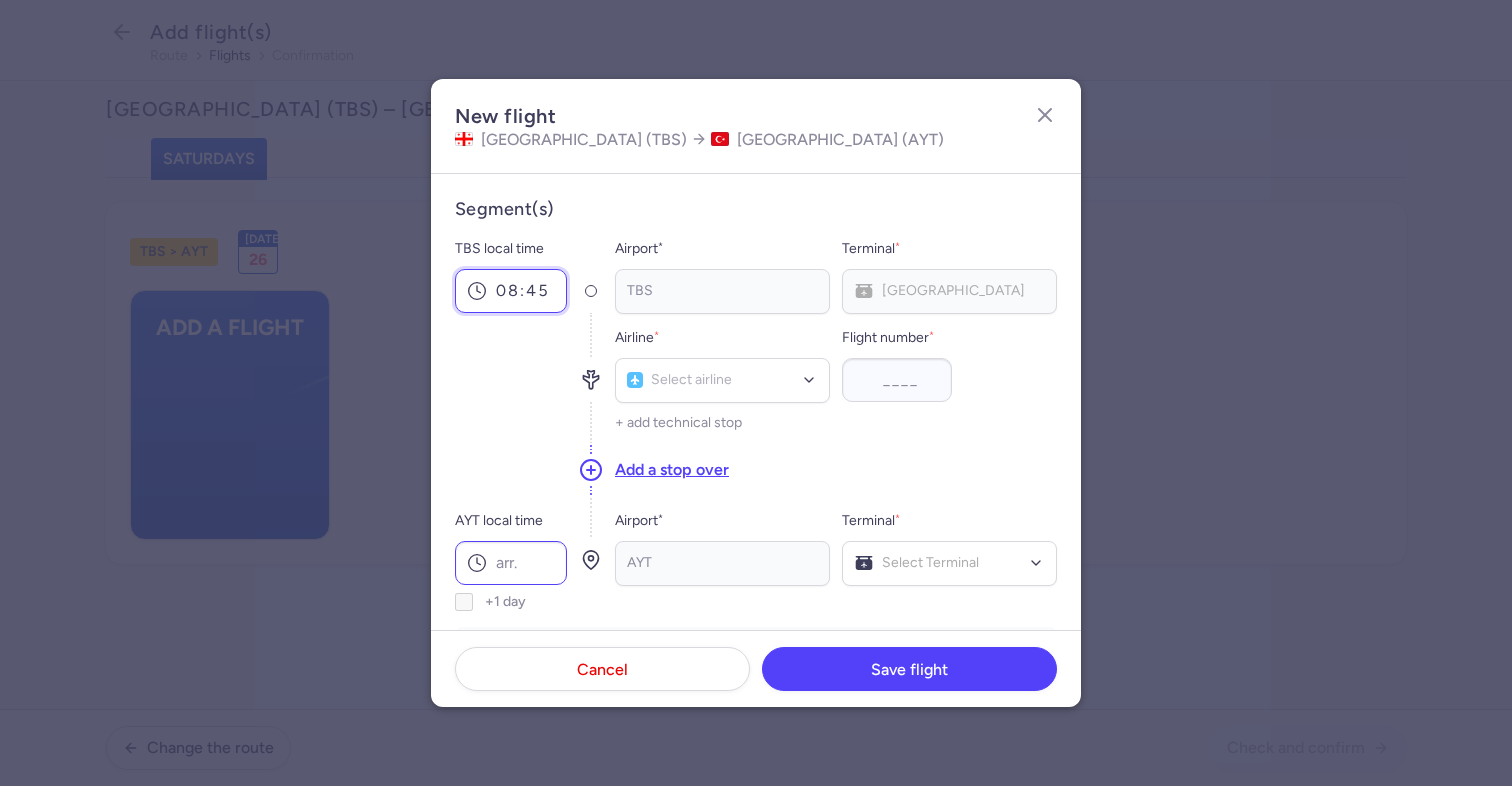 type on "08:45" 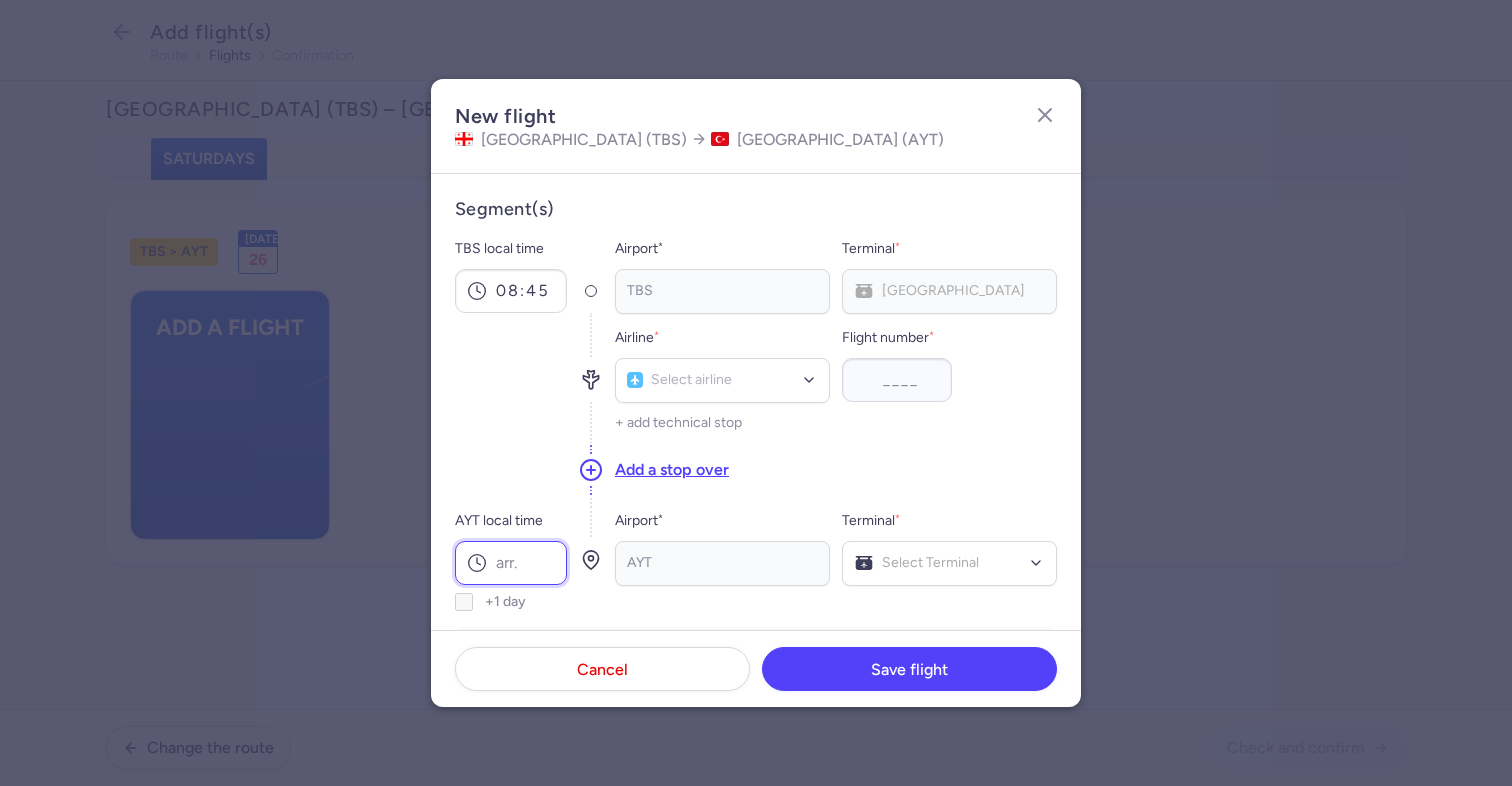 click on "AYT local time" at bounding box center (511, 563) 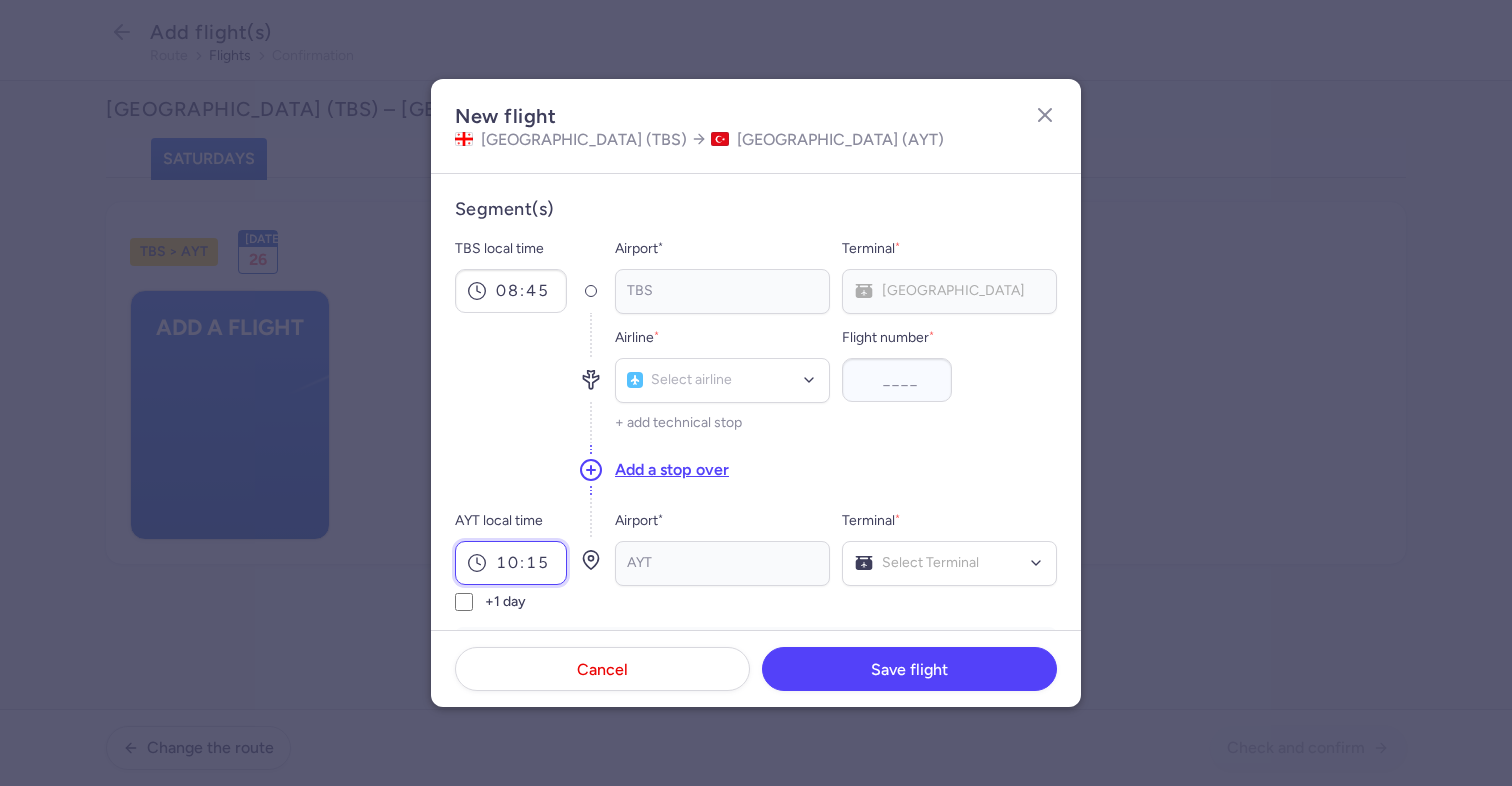 scroll, scrollTop: 53, scrollLeft: 0, axis: vertical 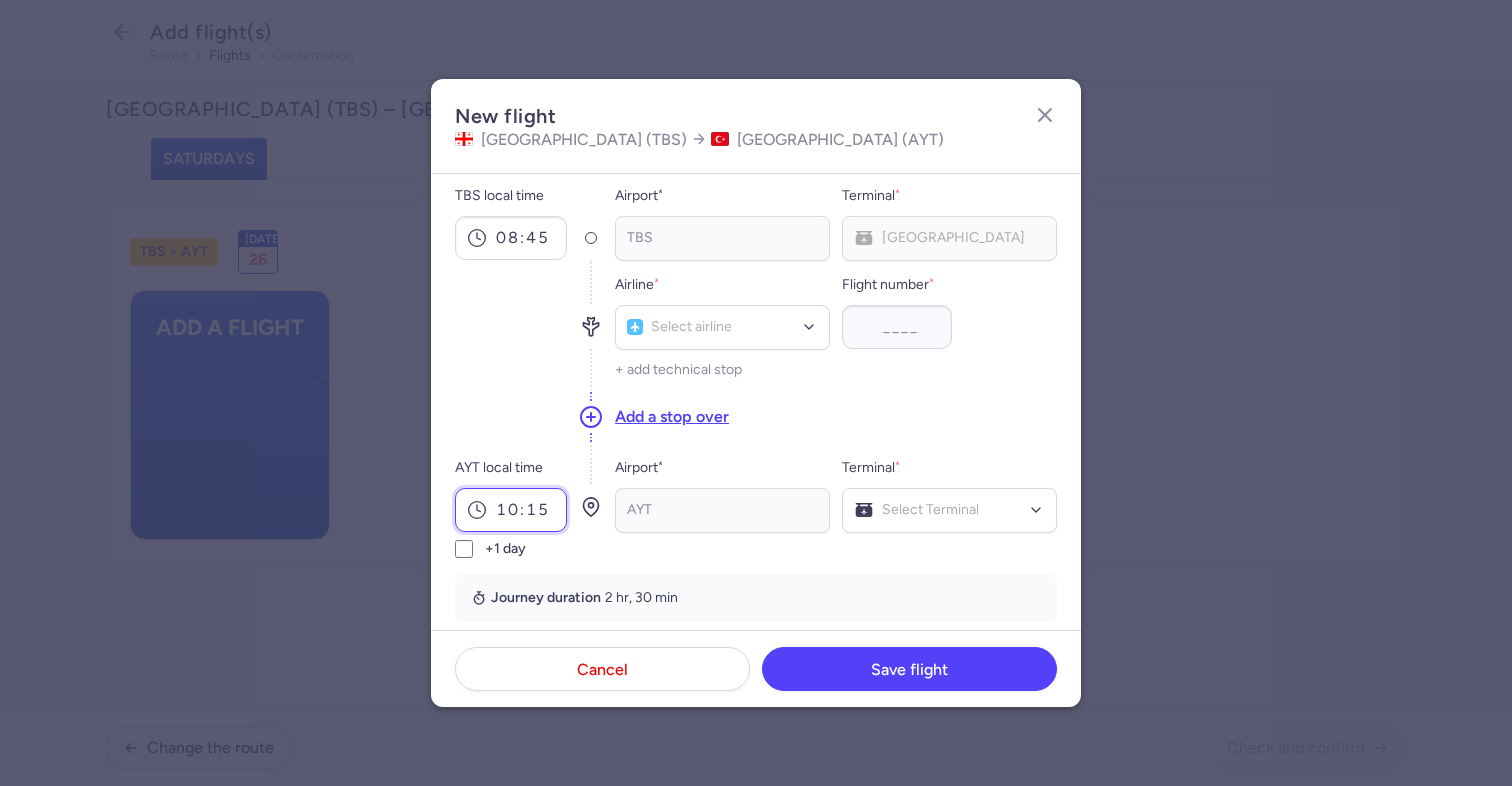type on "10:15" 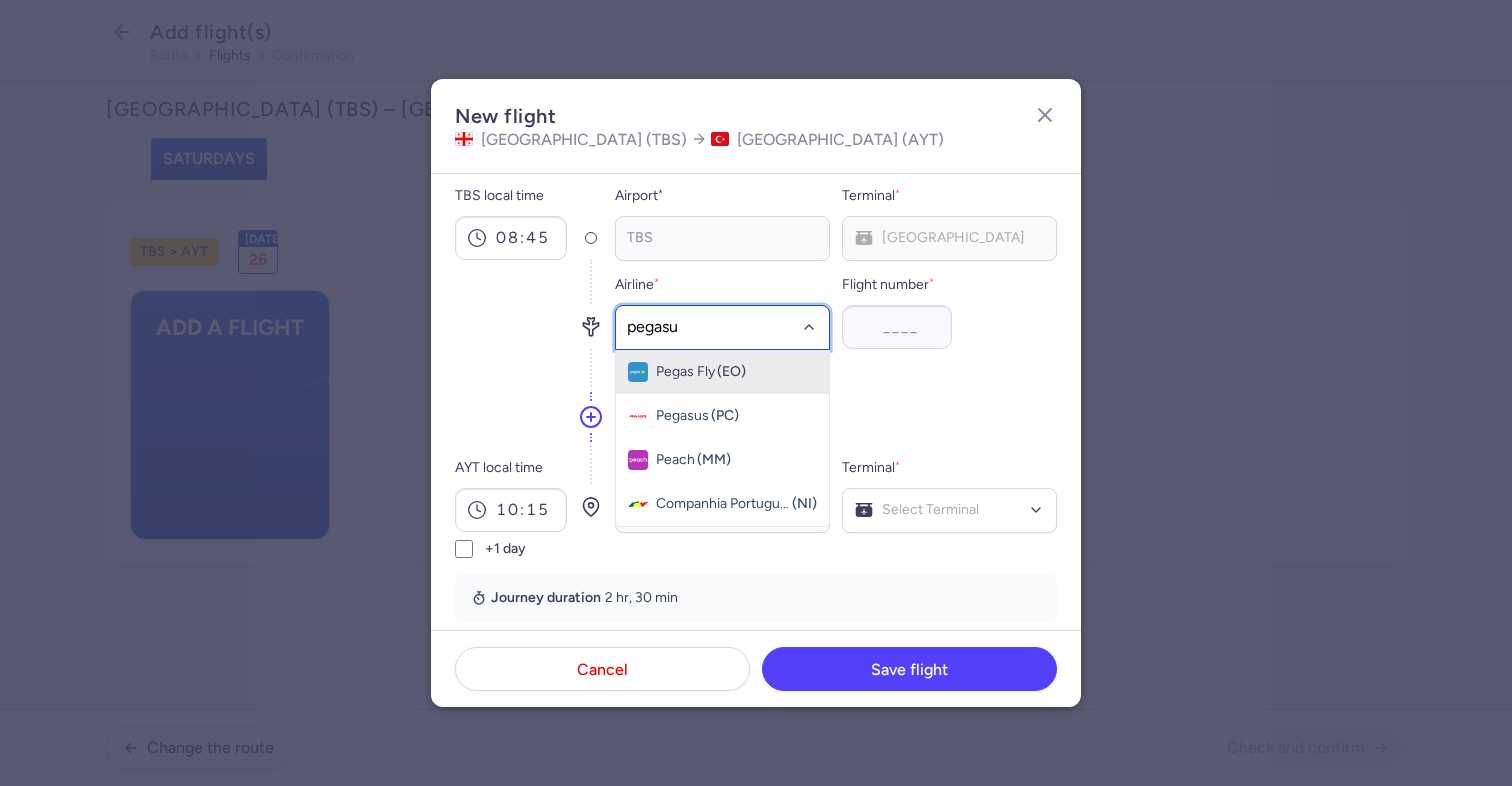 type on "pegasus" 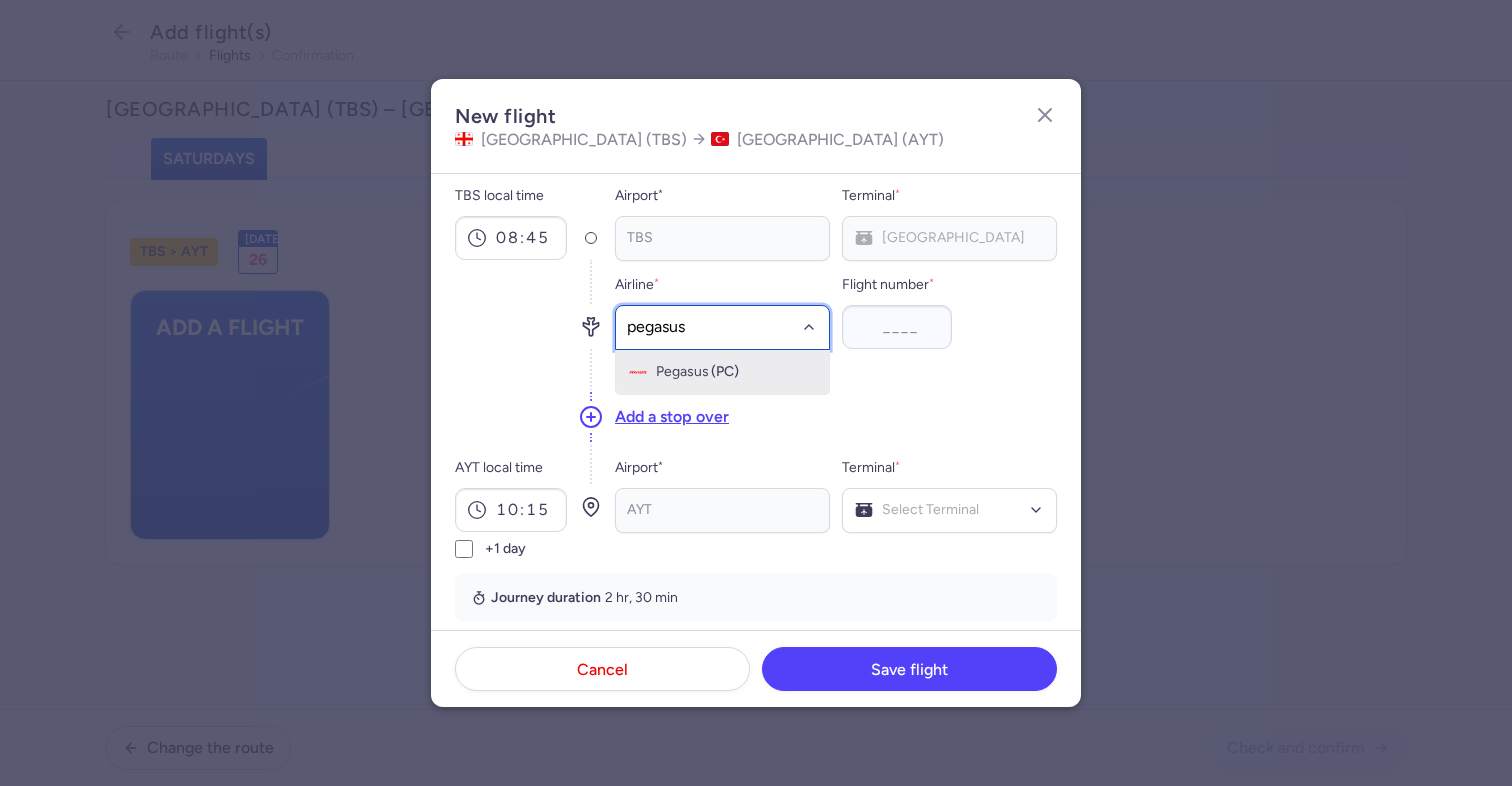 click on "(PC)" at bounding box center [725, 372] 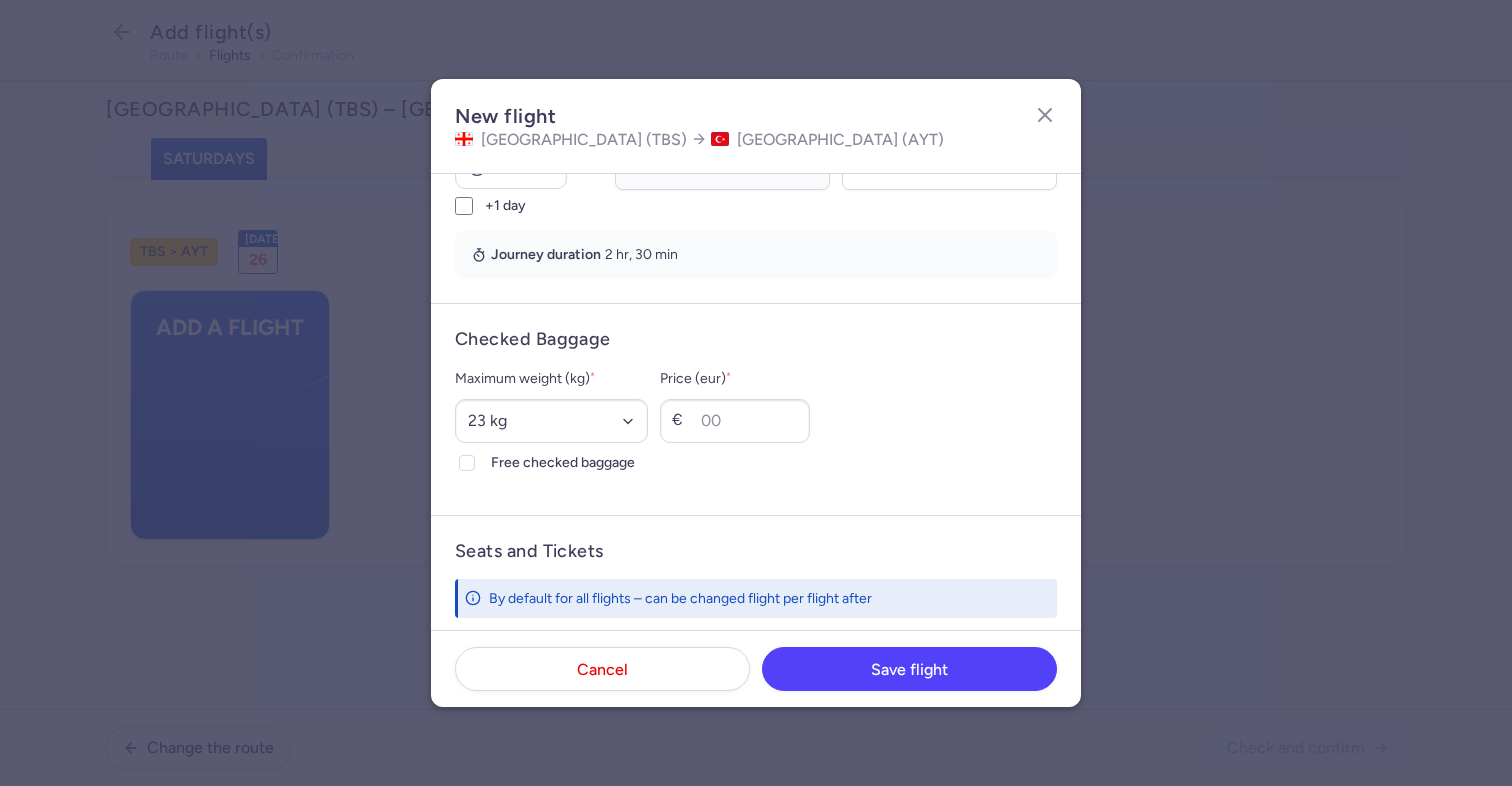 scroll, scrollTop: 451, scrollLeft: 0, axis: vertical 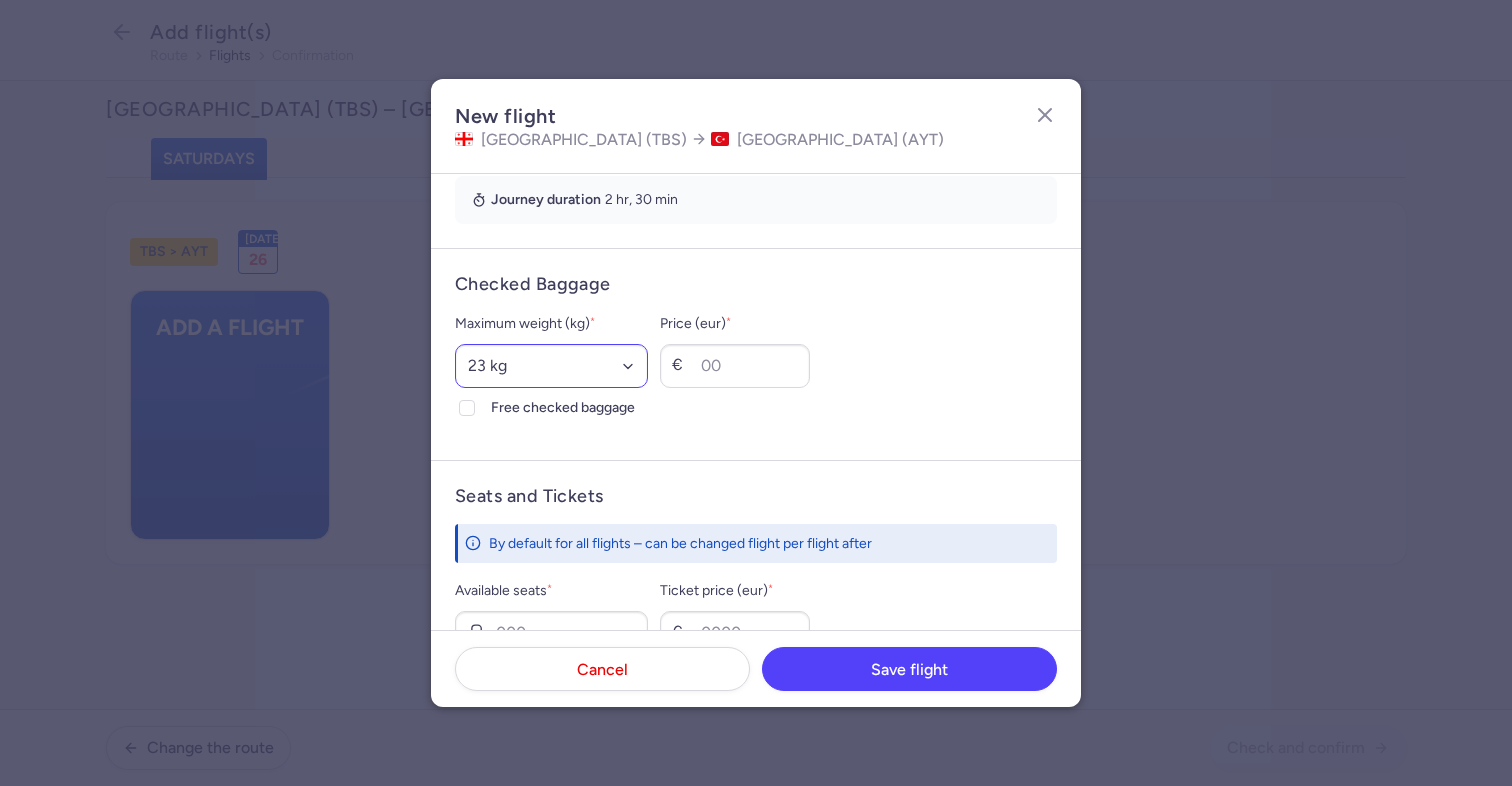 type on "1841" 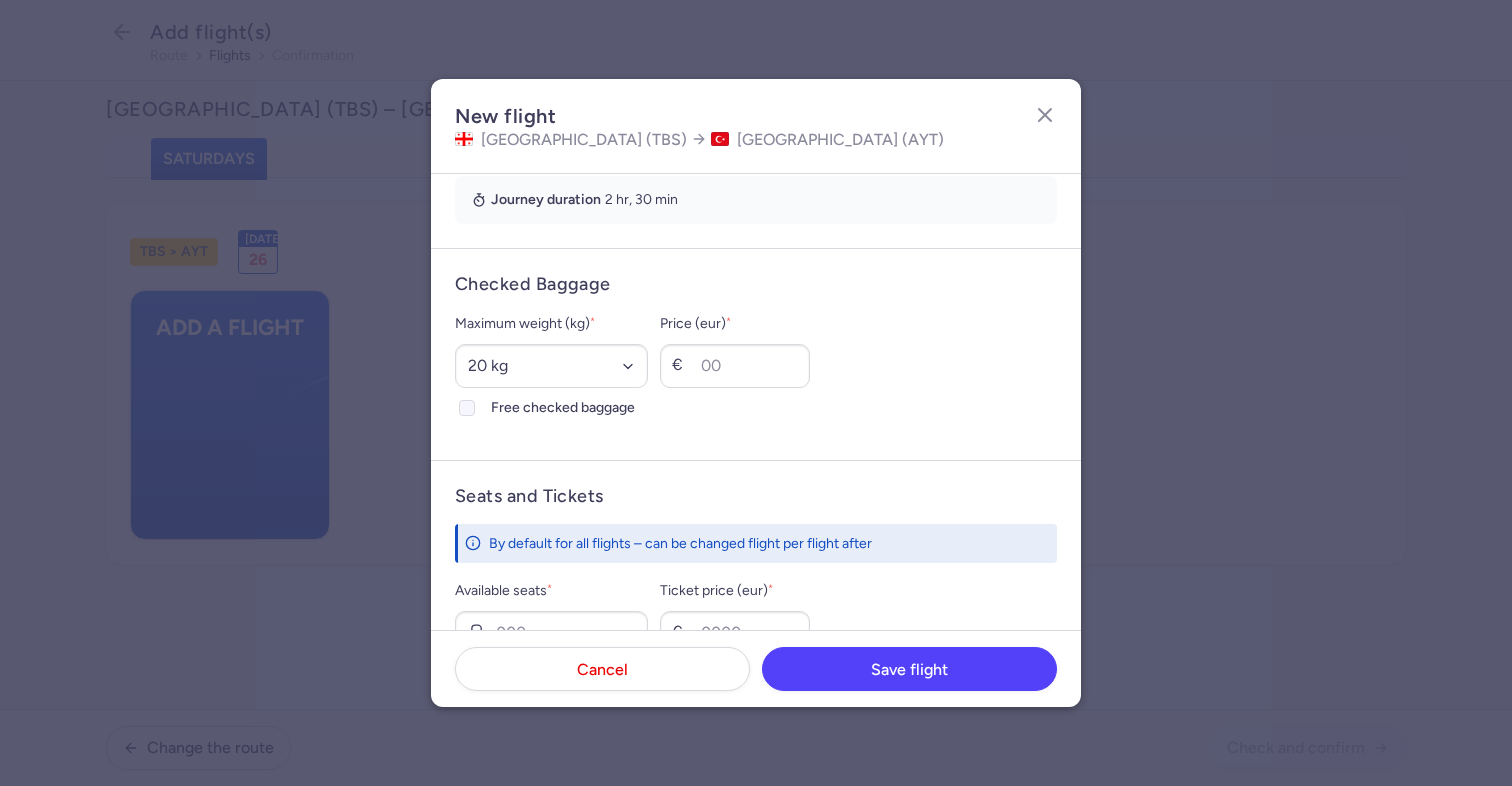 click on "Free checked baggage" 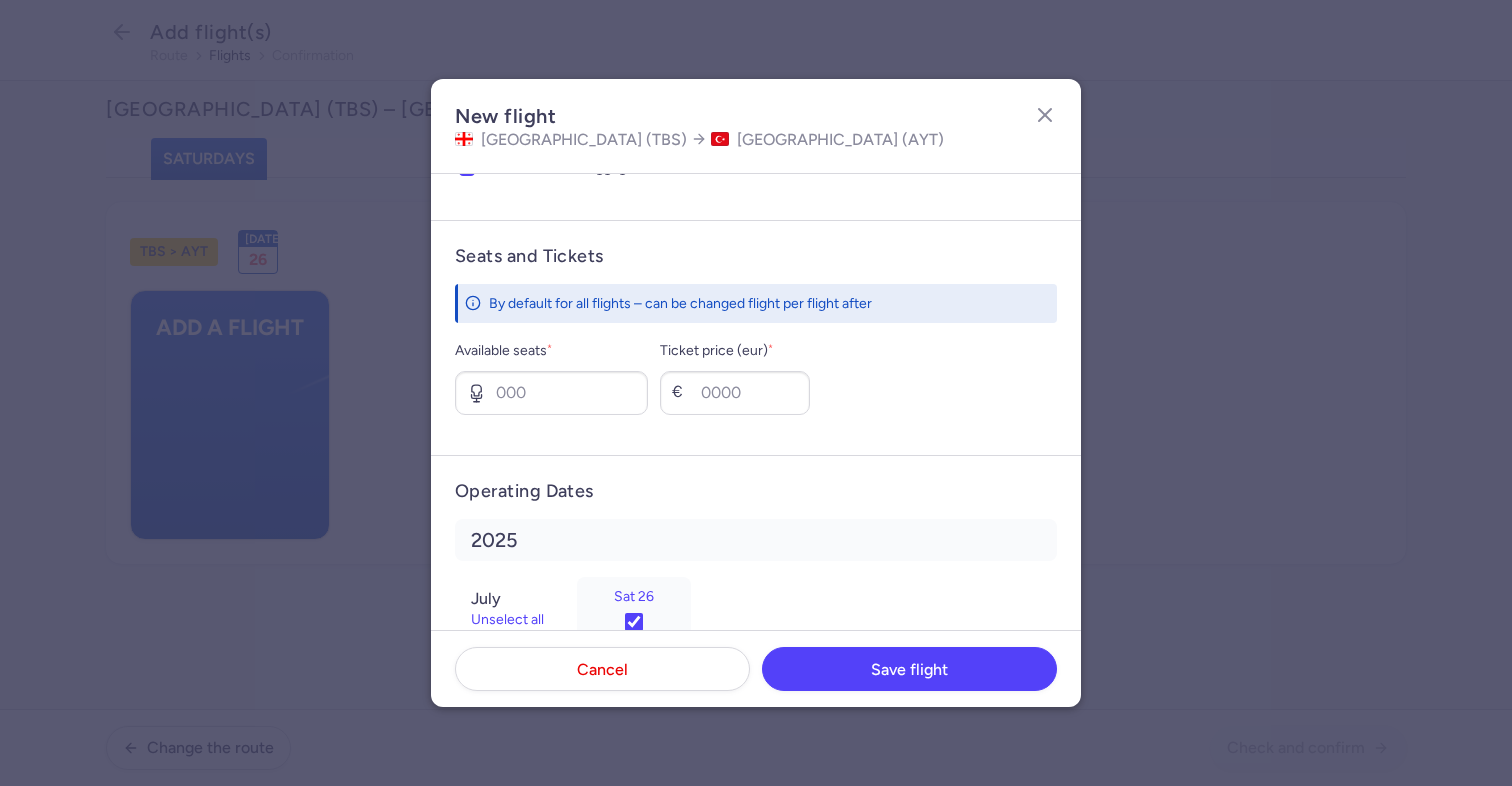scroll, scrollTop: 694, scrollLeft: 0, axis: vertical 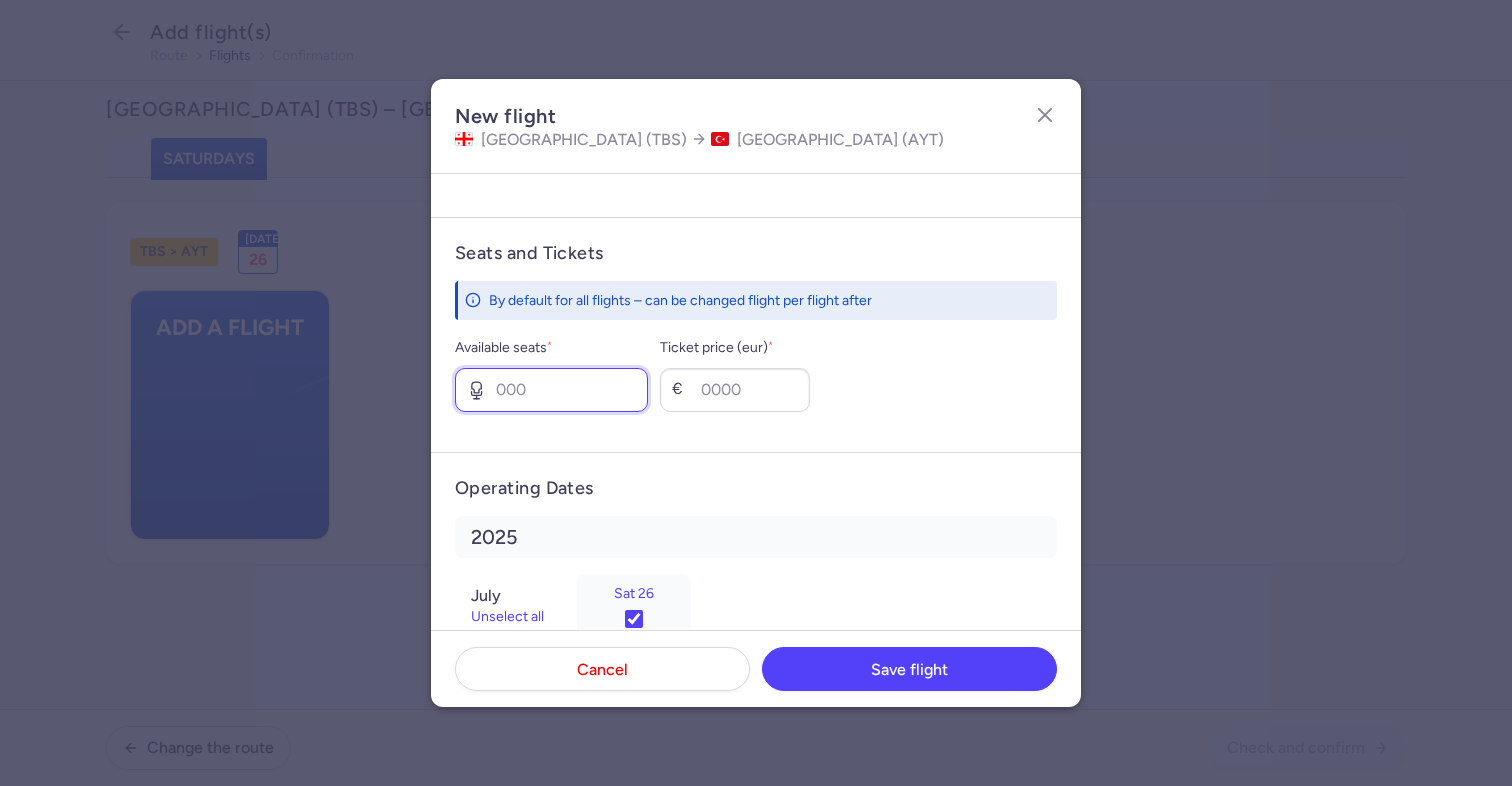 click on "Available seats  *" at bounding box center (551, 390) 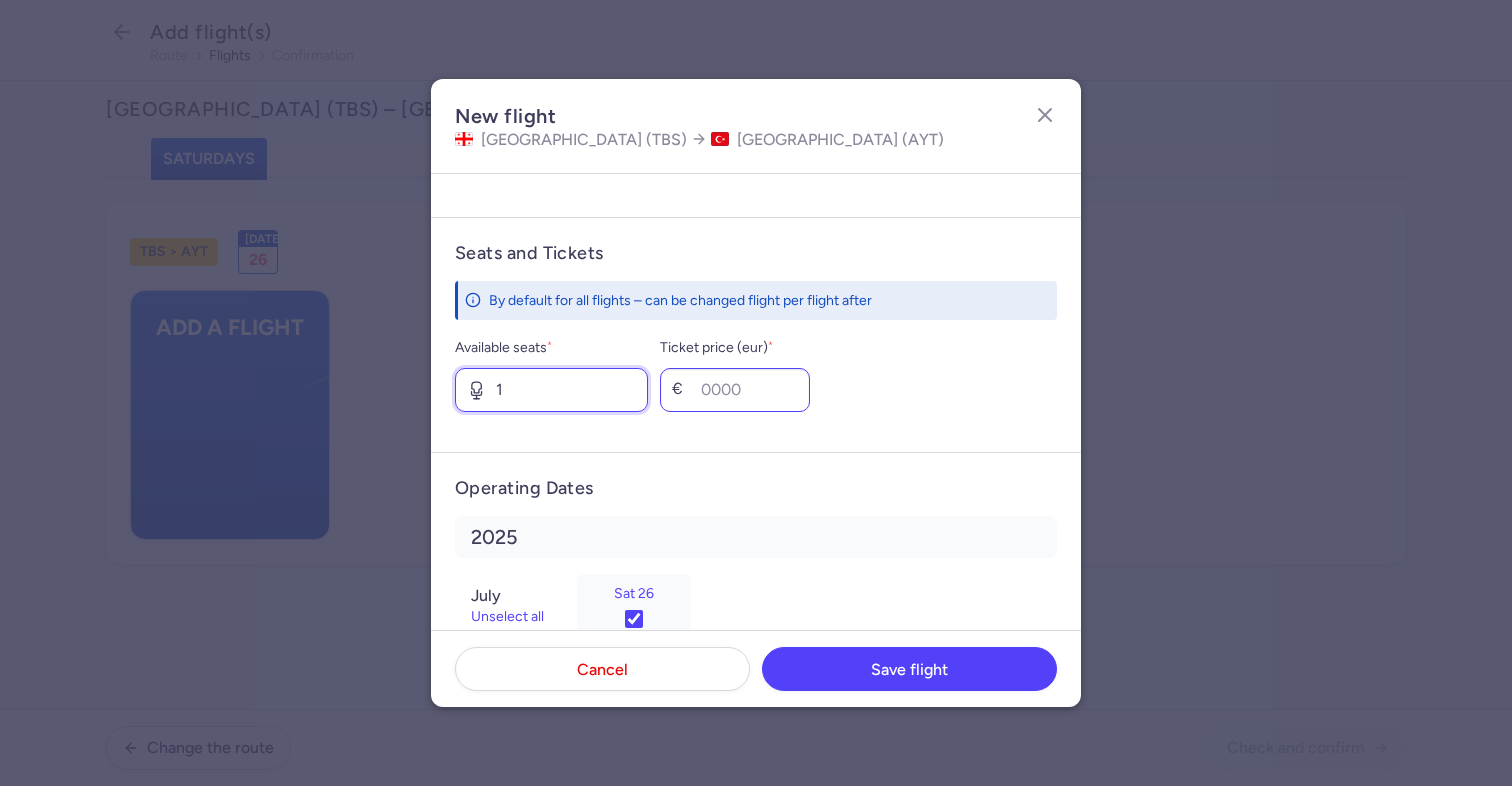 type on "1" 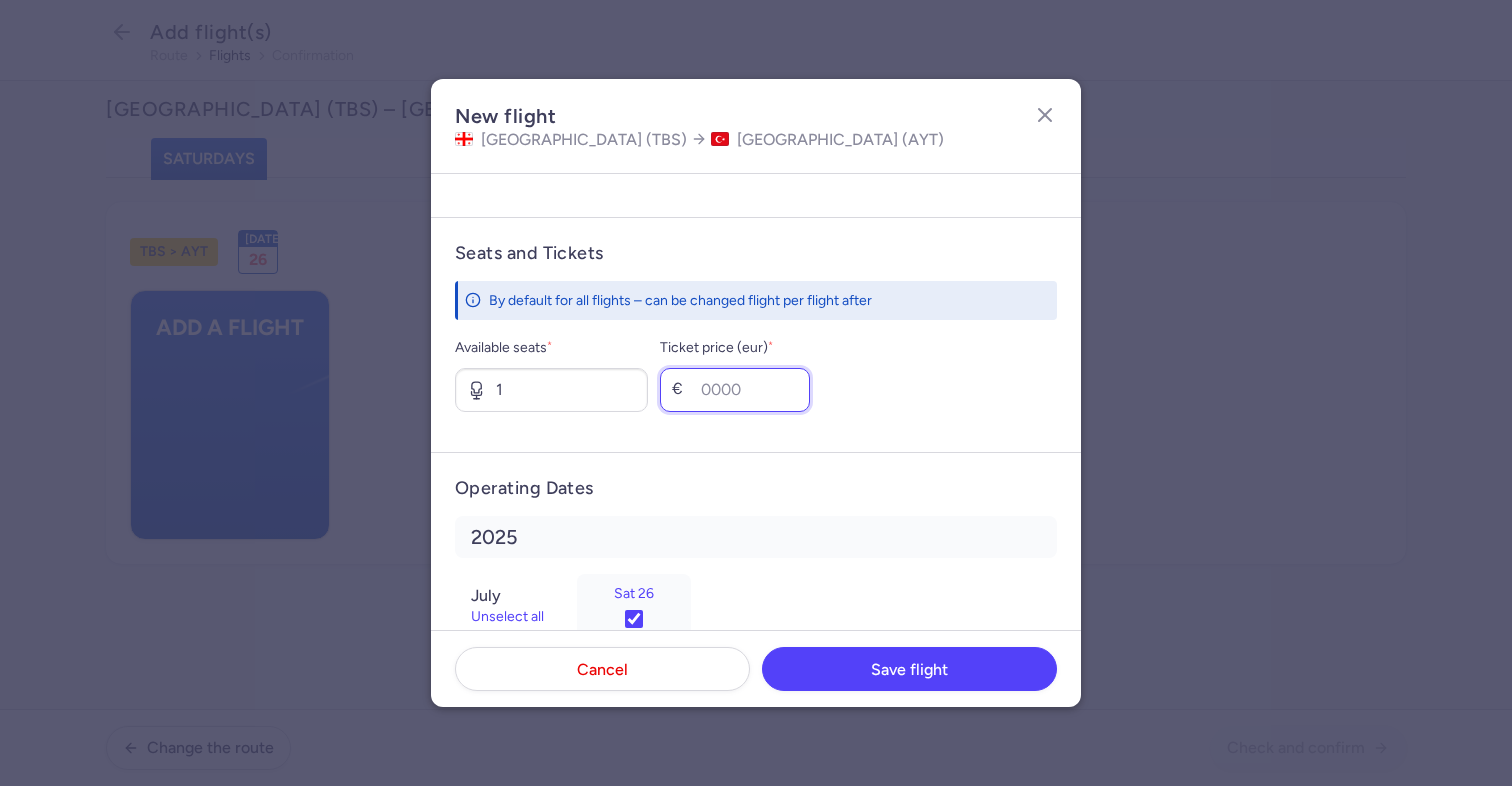 click on "Ticket price (eur)  *" at bounding box center [735, 390] 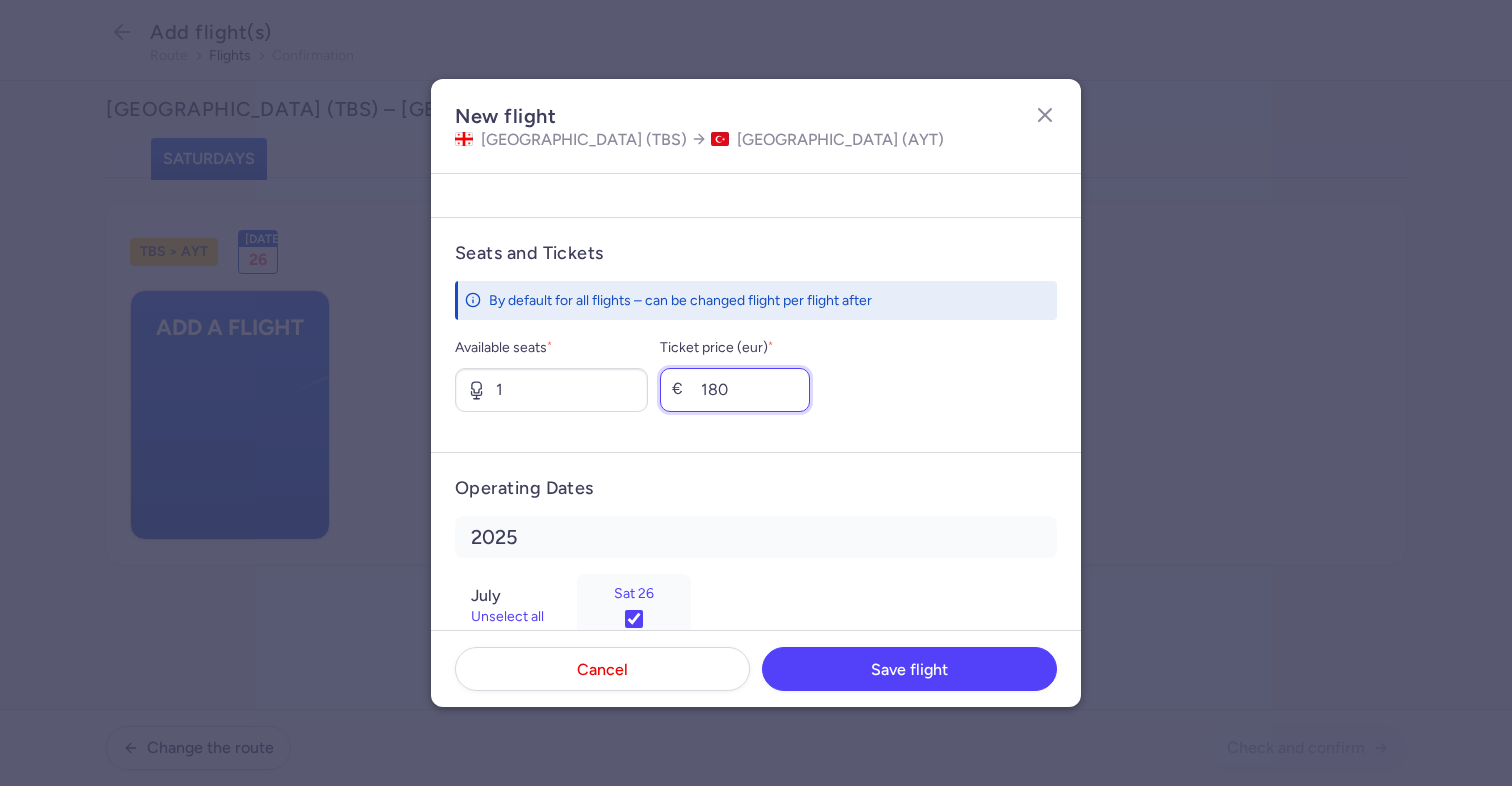 type on "180" 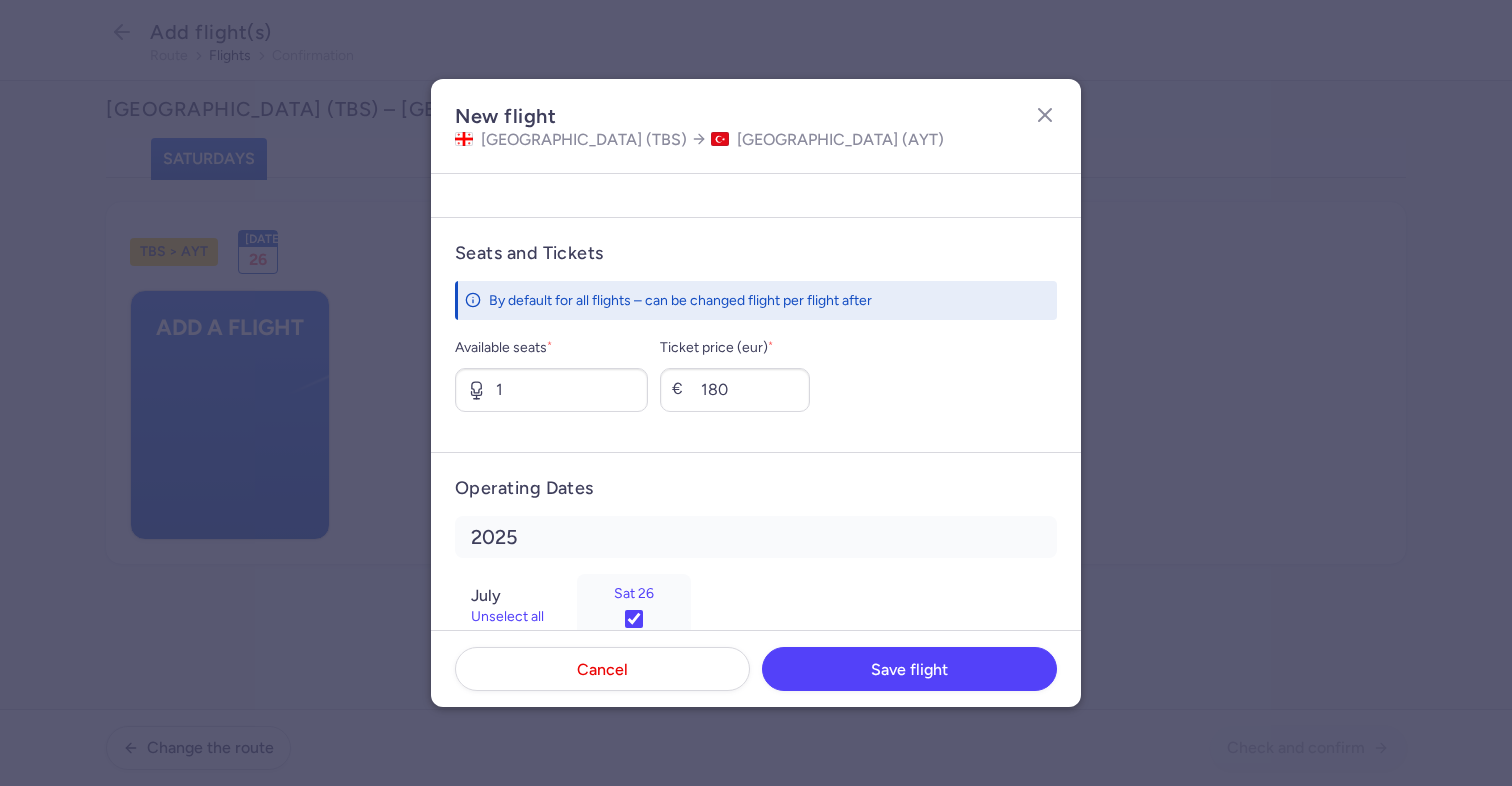click on "Seats and Tickets By default for all flights – can be changed flight per flight after Available seats  * 1 Ticket price (eur)  * € 180" at bounding box center (756, 334) 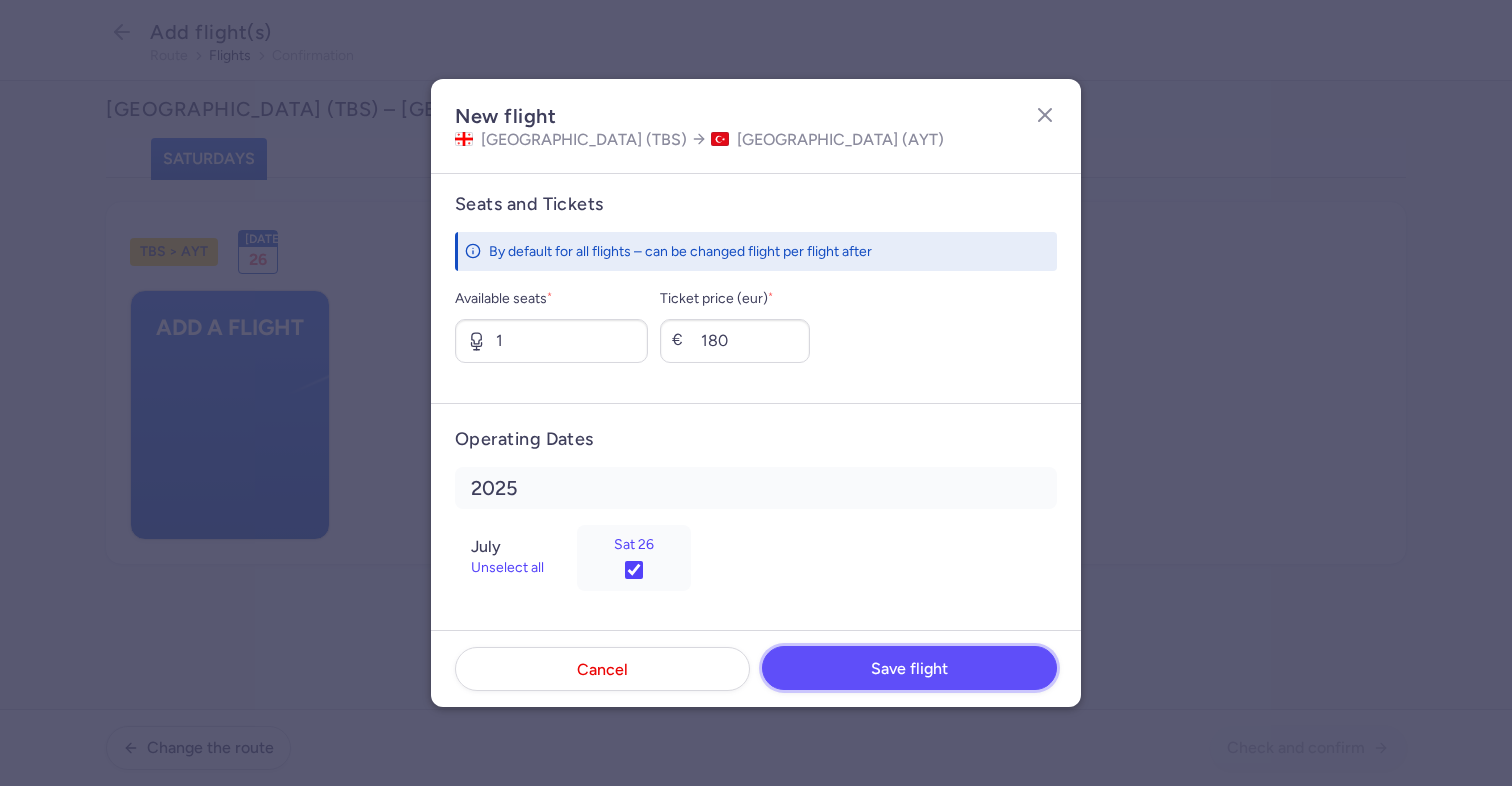 click on "Save flight" at bounding box center (909, 668) 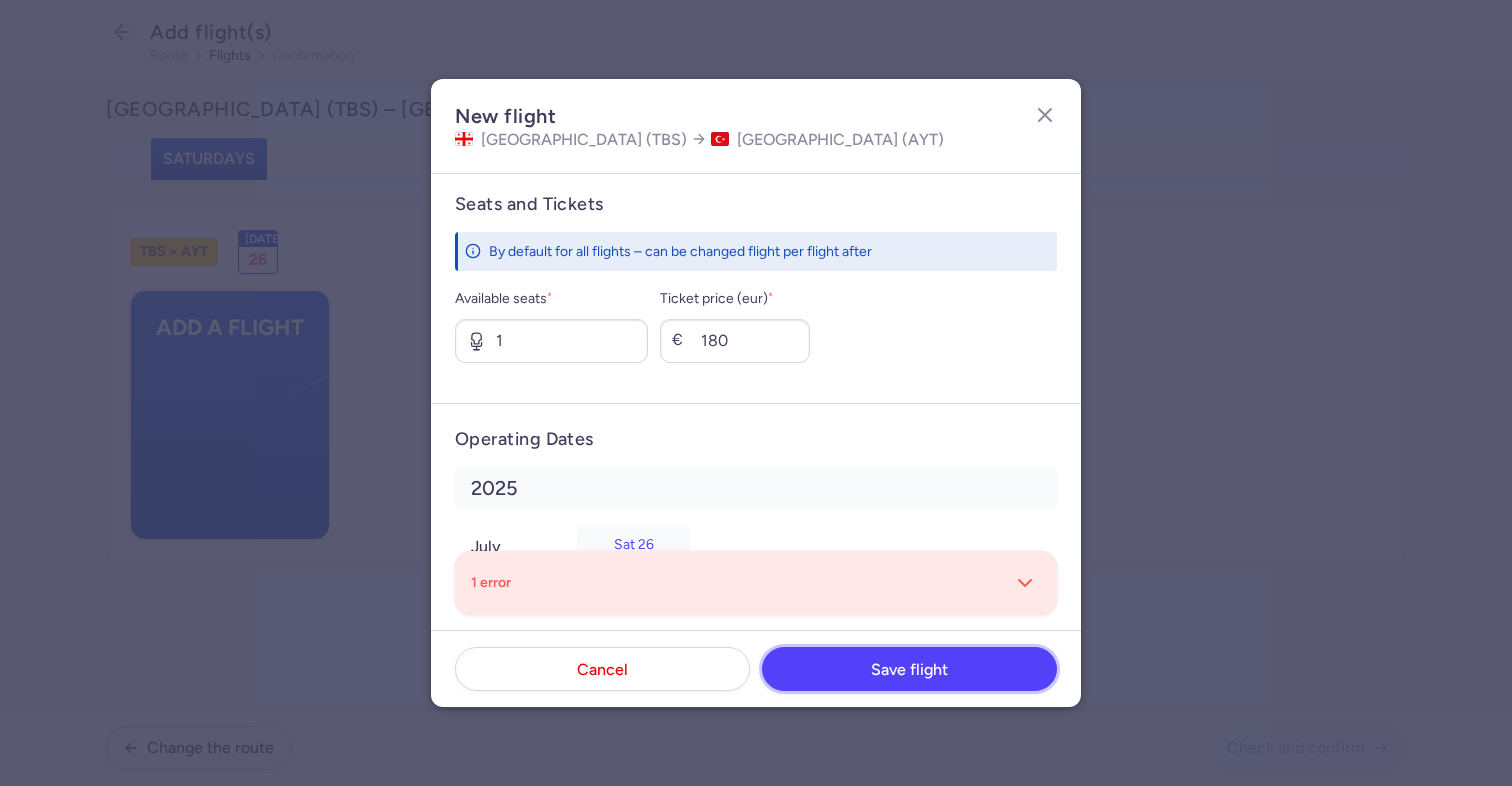 scroll, scrollTop: 807, scrollLeft: 0, axis: vertical 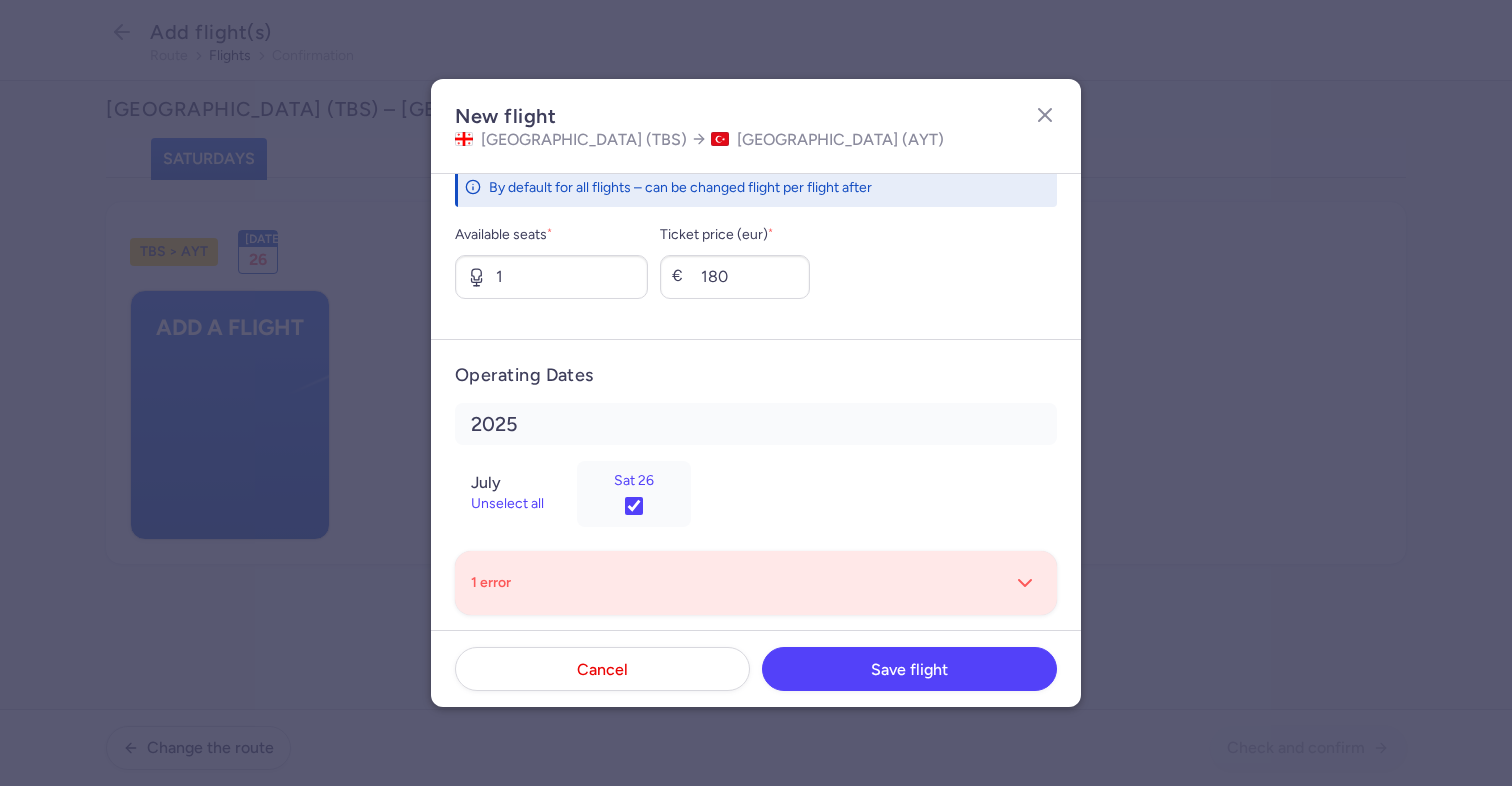 click on "1 error" at bounding box center [756, 582] 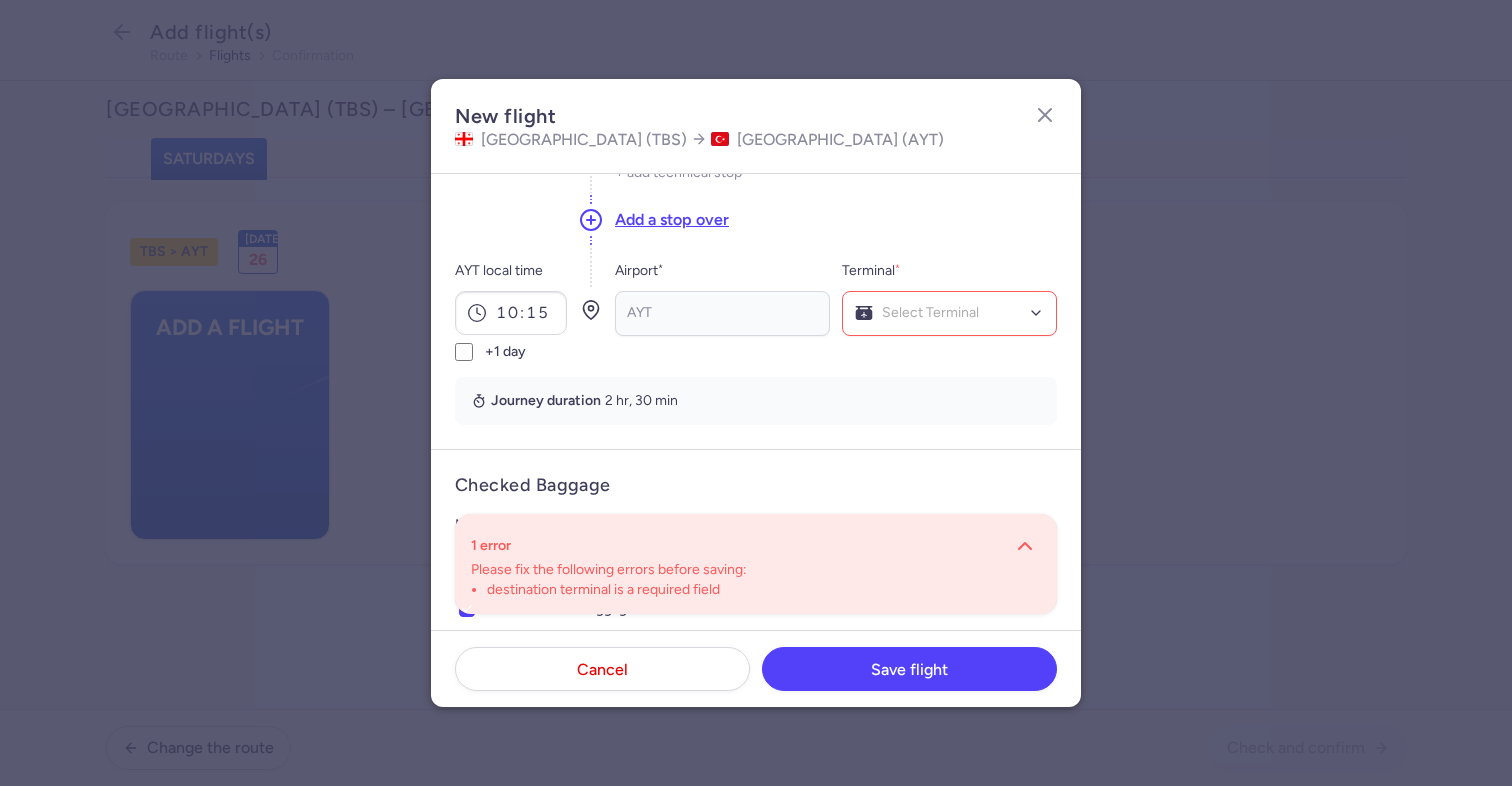 scroll, scrollTop: 221, scrollLeft: 0, axis: vertical 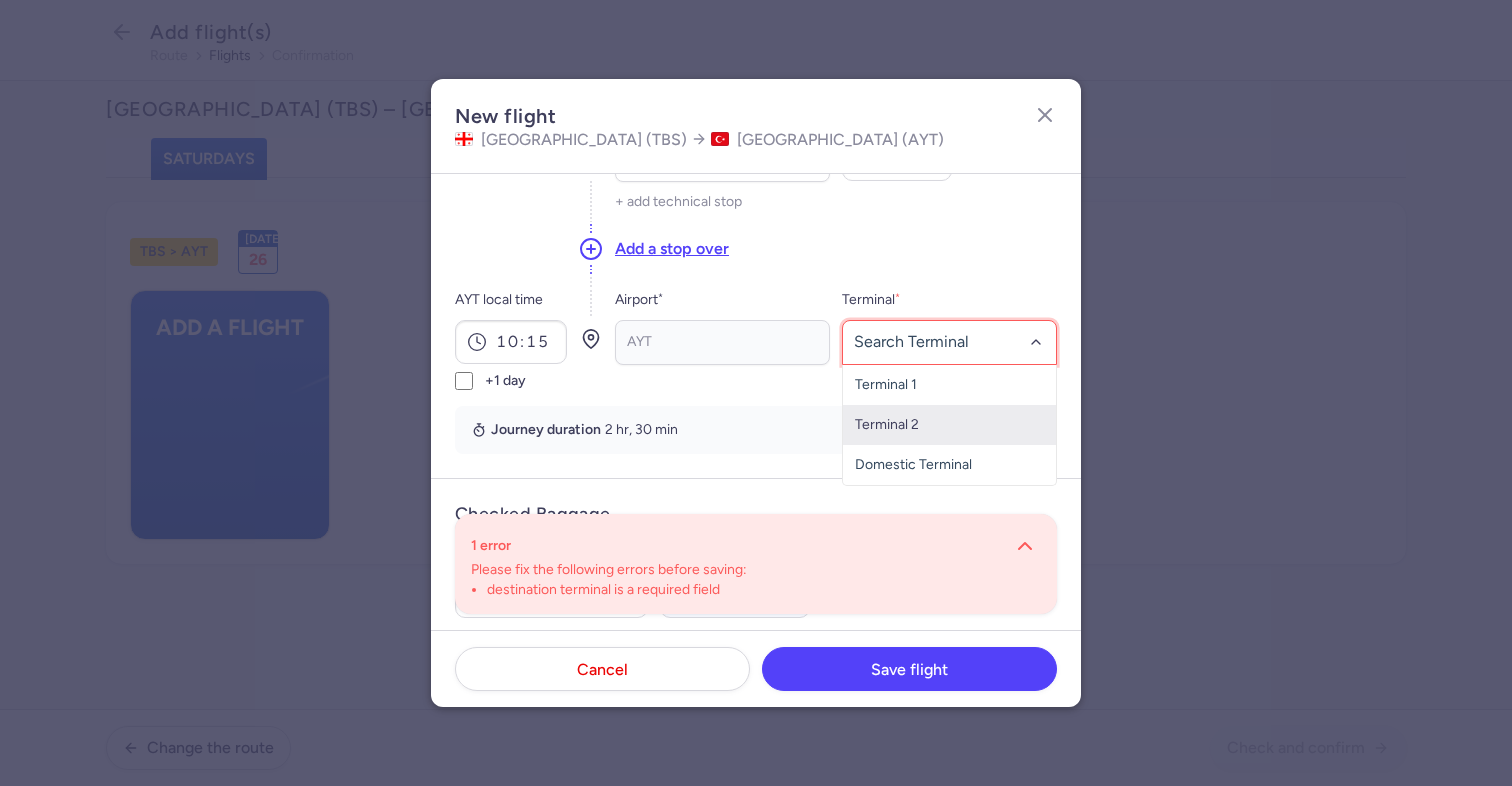 click on "Terminal 2" at bounding box center (949, 425) 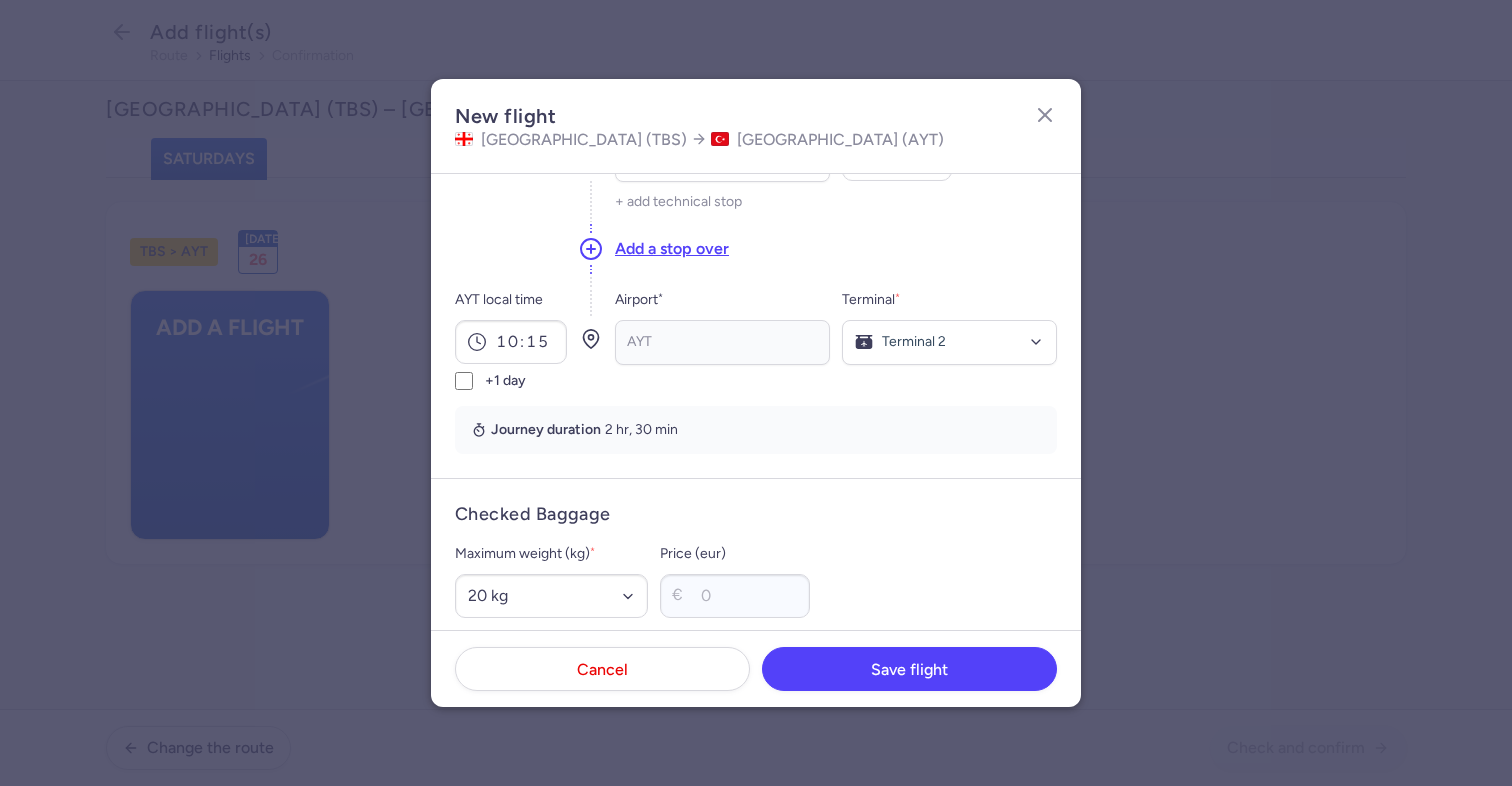 scroll, scrollTop: 743, scrollLeft: 0, axis: vertical 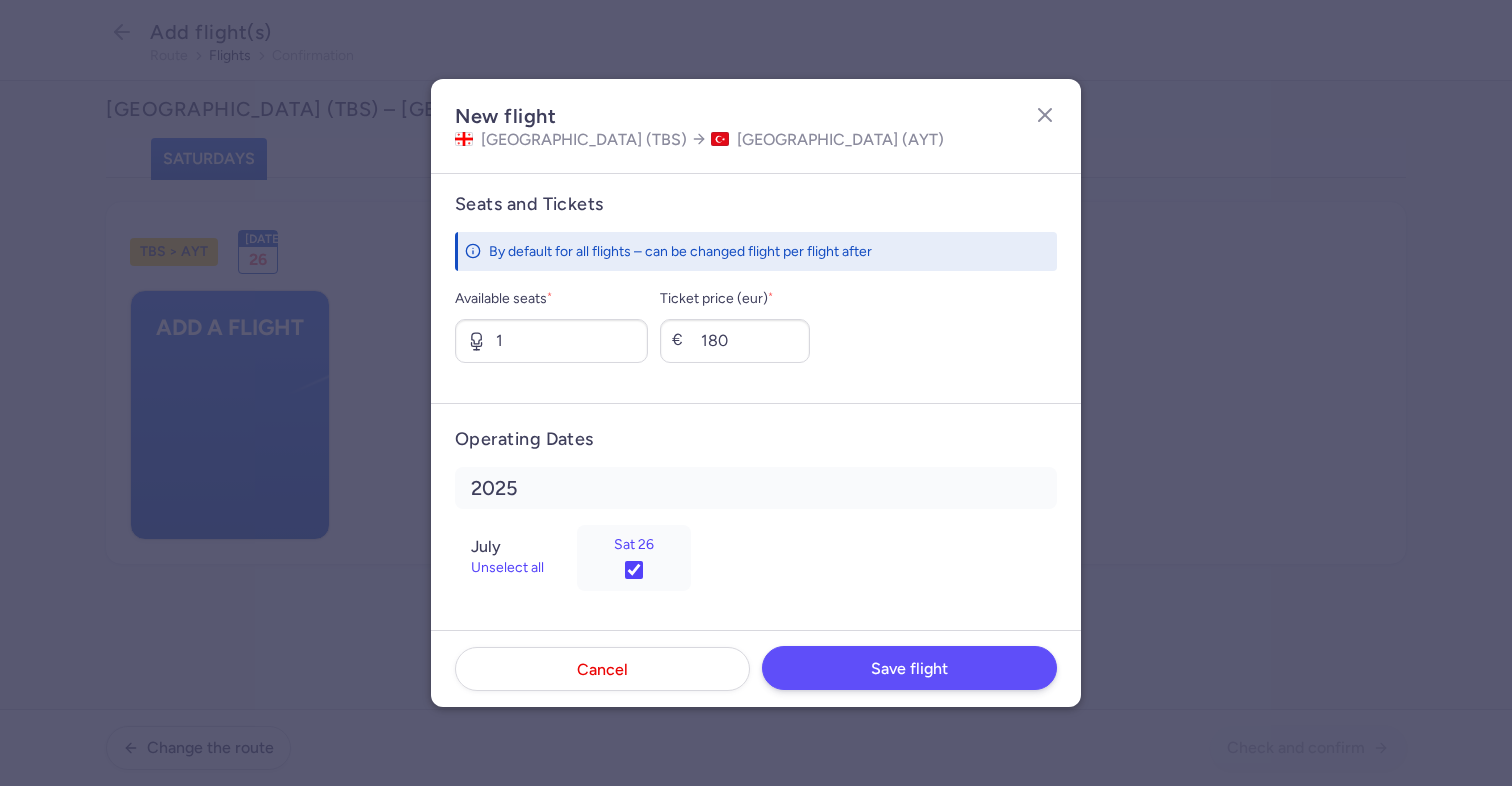 click on "Save flight" at bounding box center [909, 669] 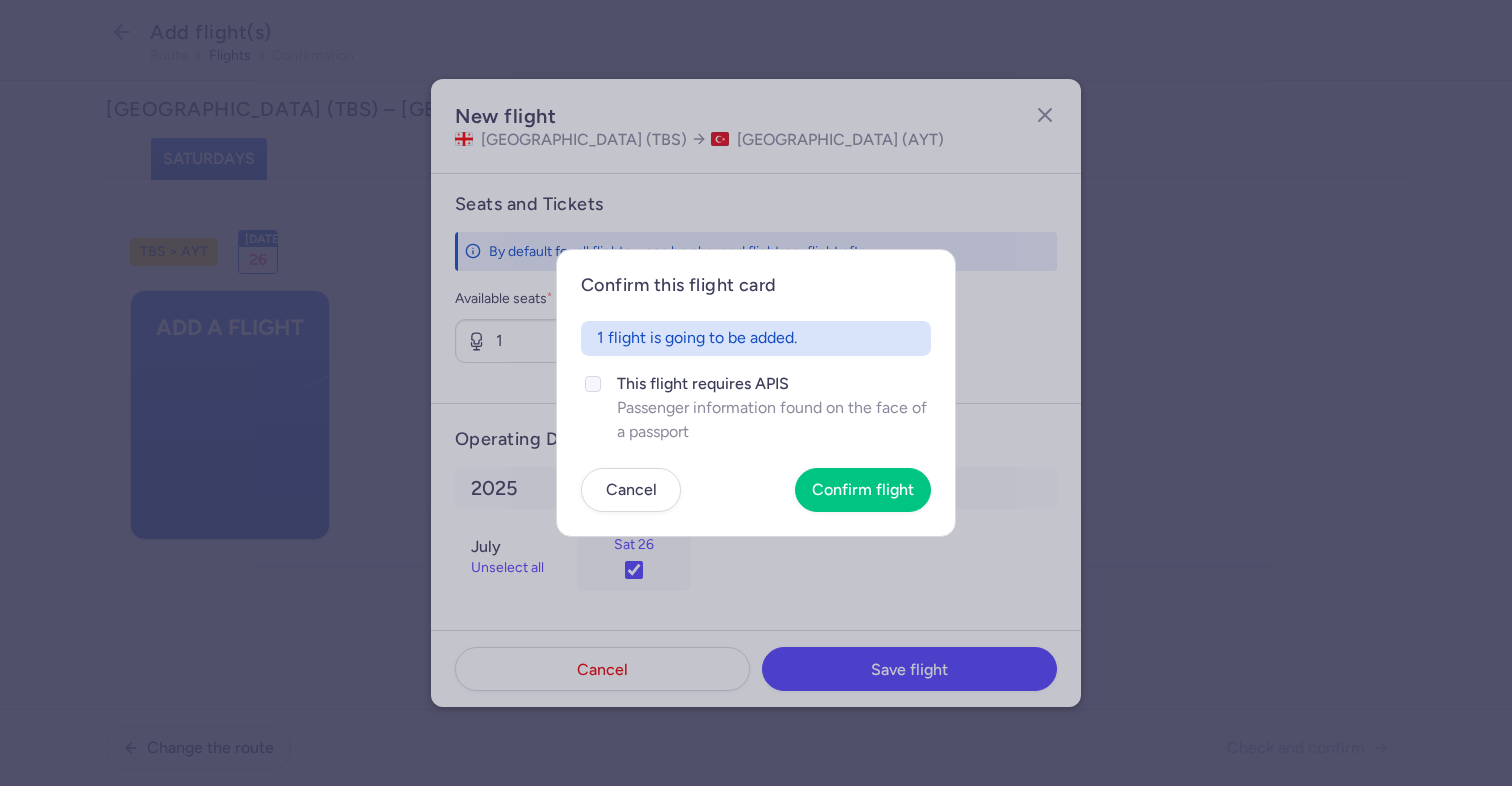 click on "This flight requires APIS" 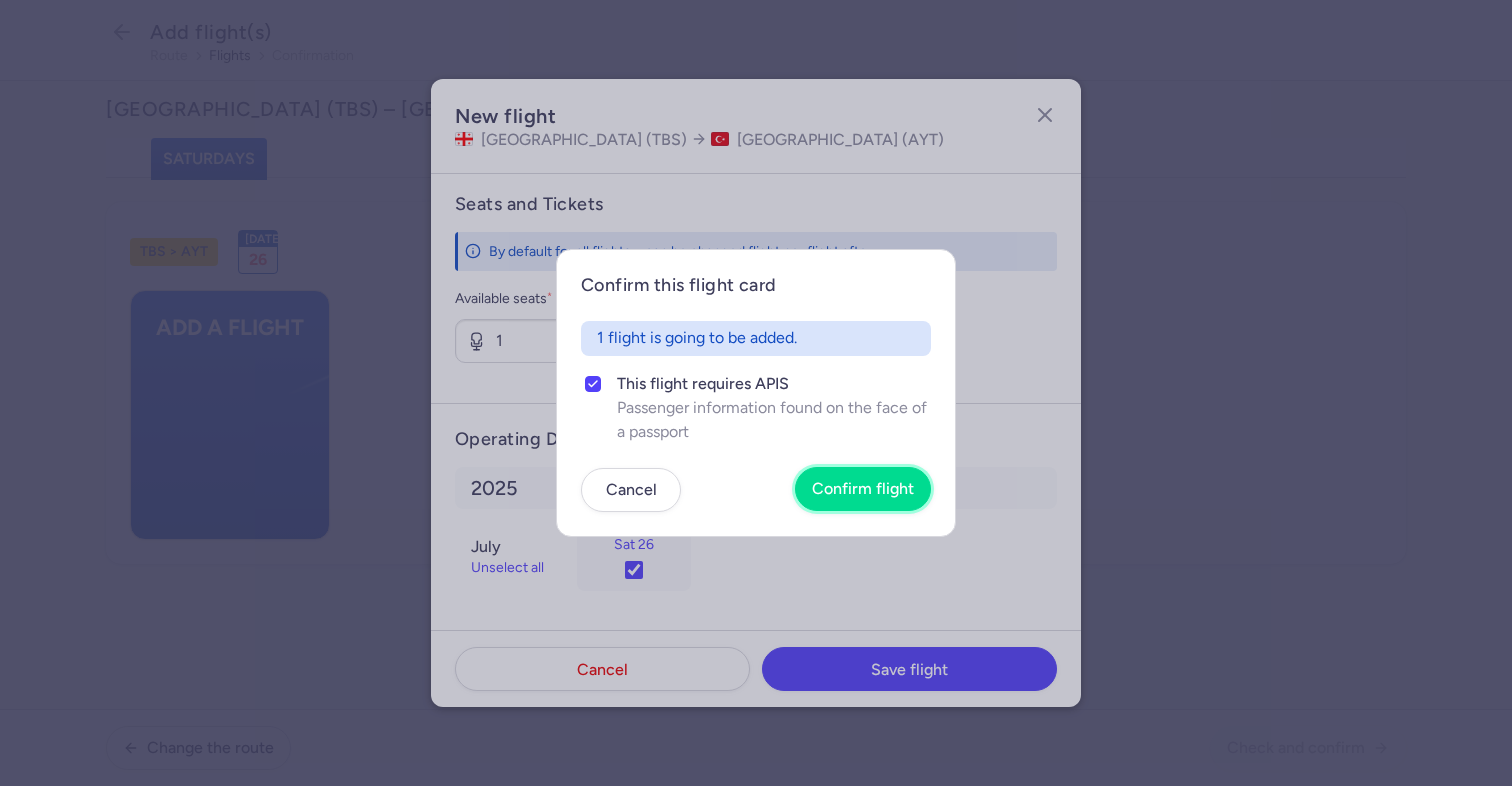 click on "Confirm flight" at bounding box center [863, 489] 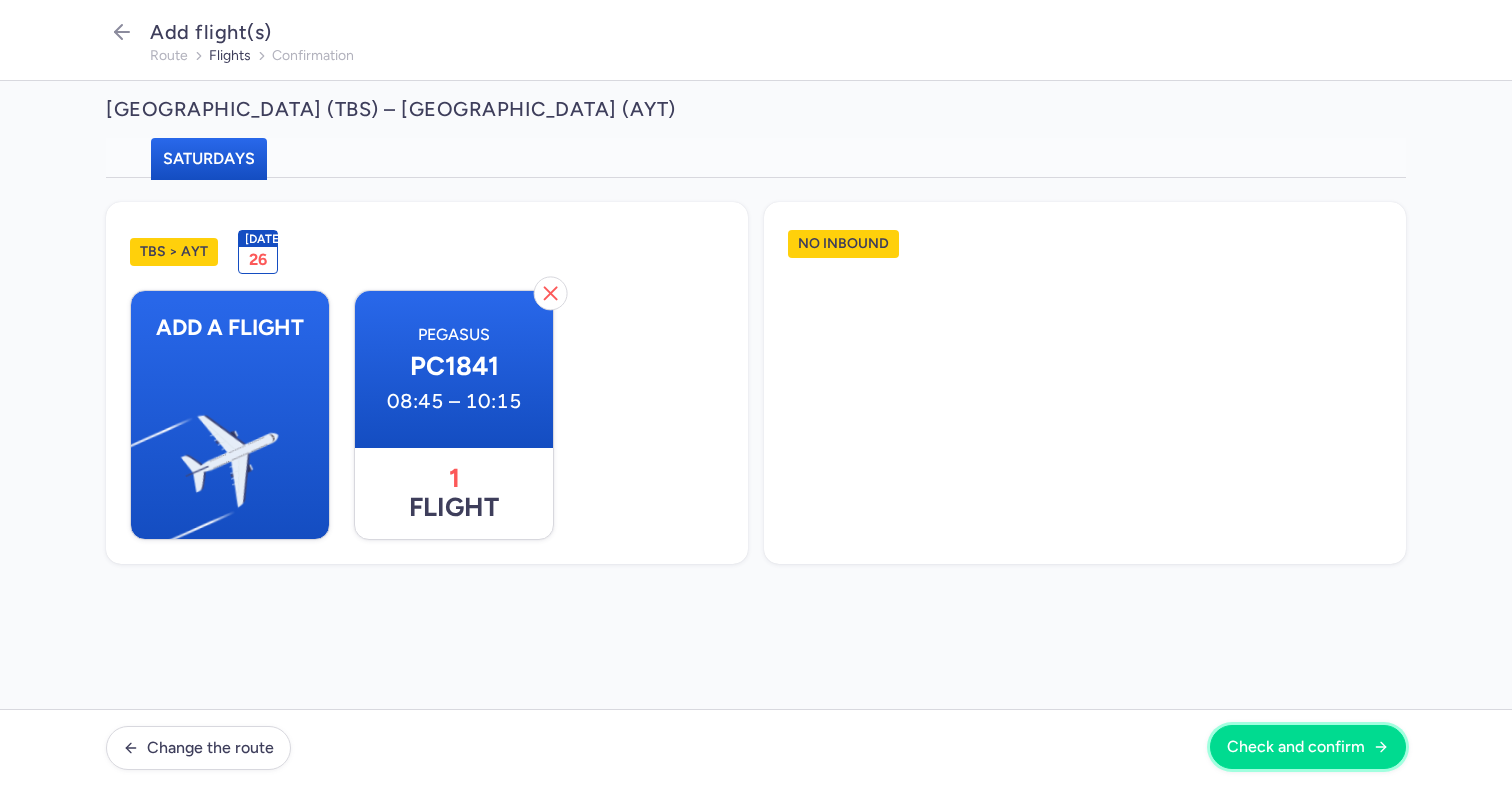 click on "Check and confirm" at bounding box center [1308, 747] 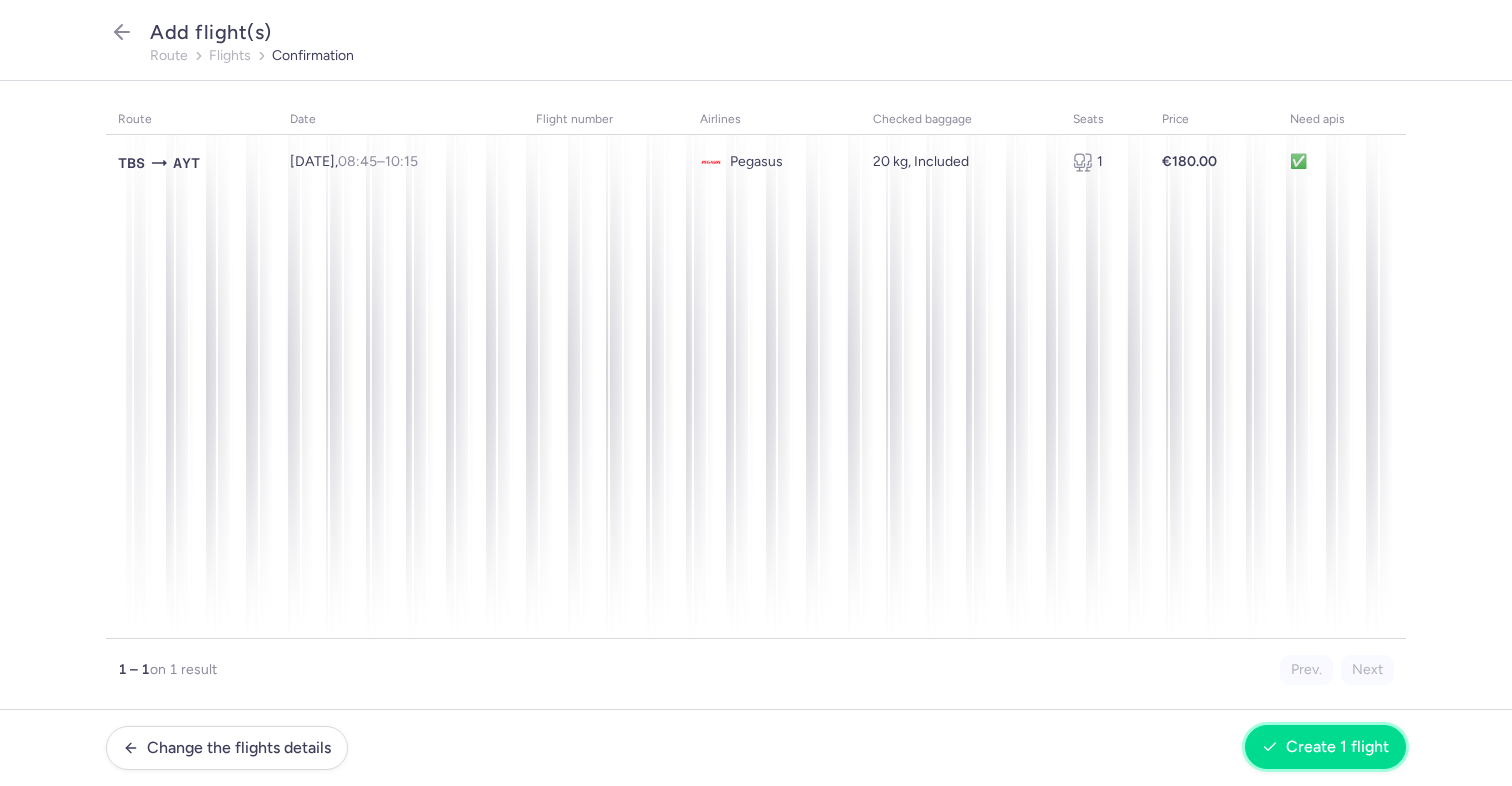 click on "Create 1 flight" at bounding box center [1325, 747] 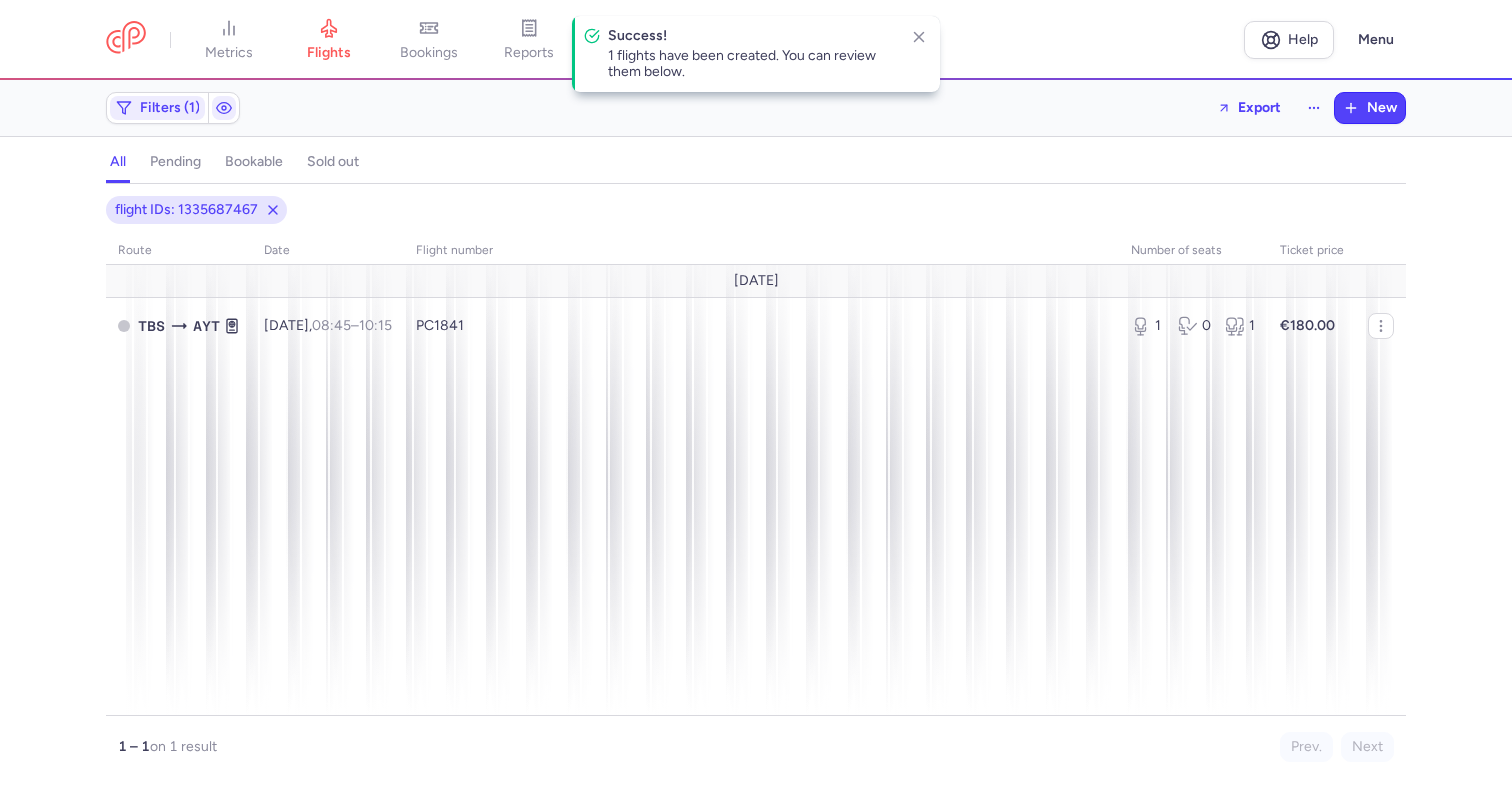 click on "Success!" at bounding box center (752, 36) 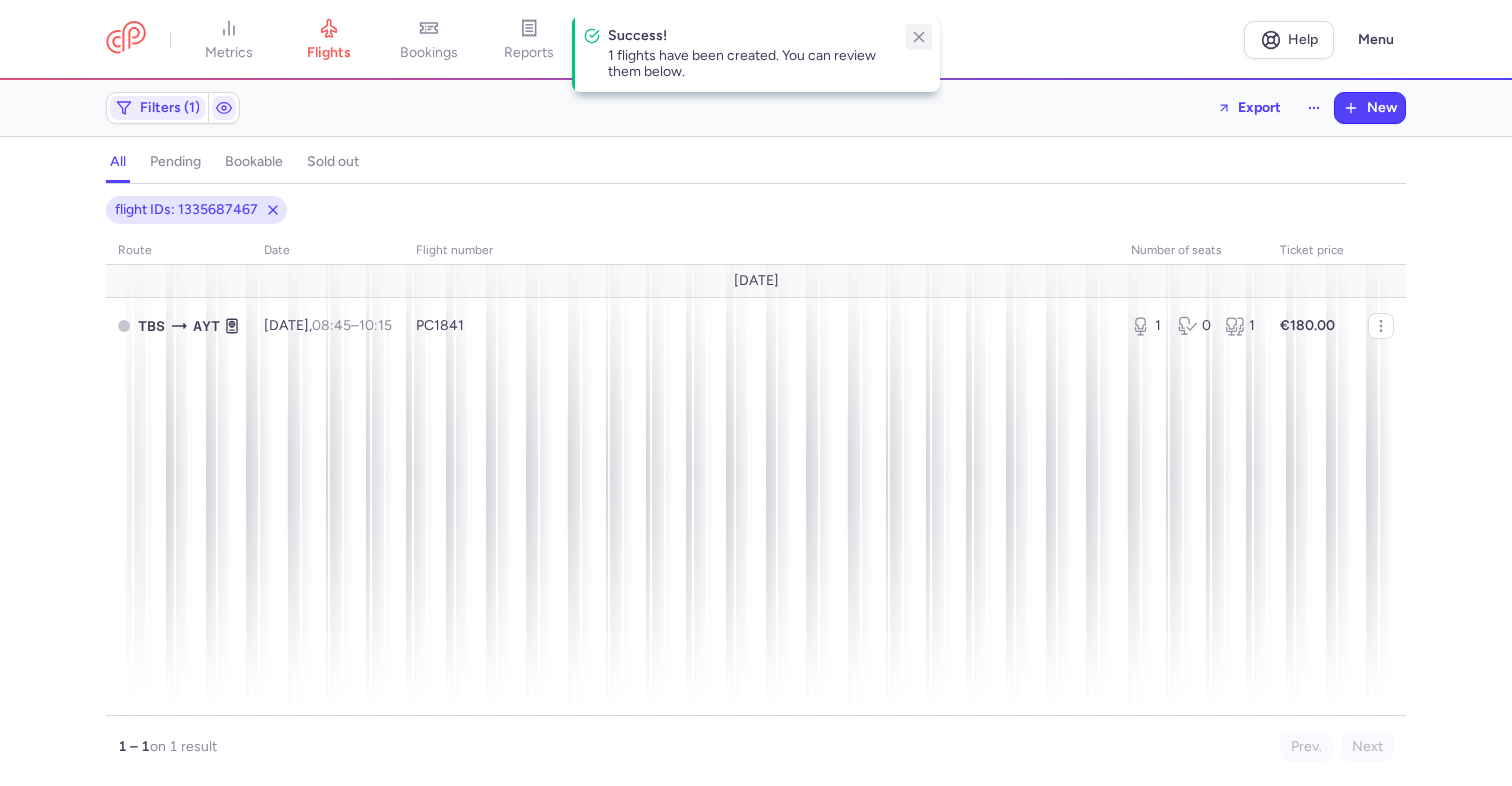 click 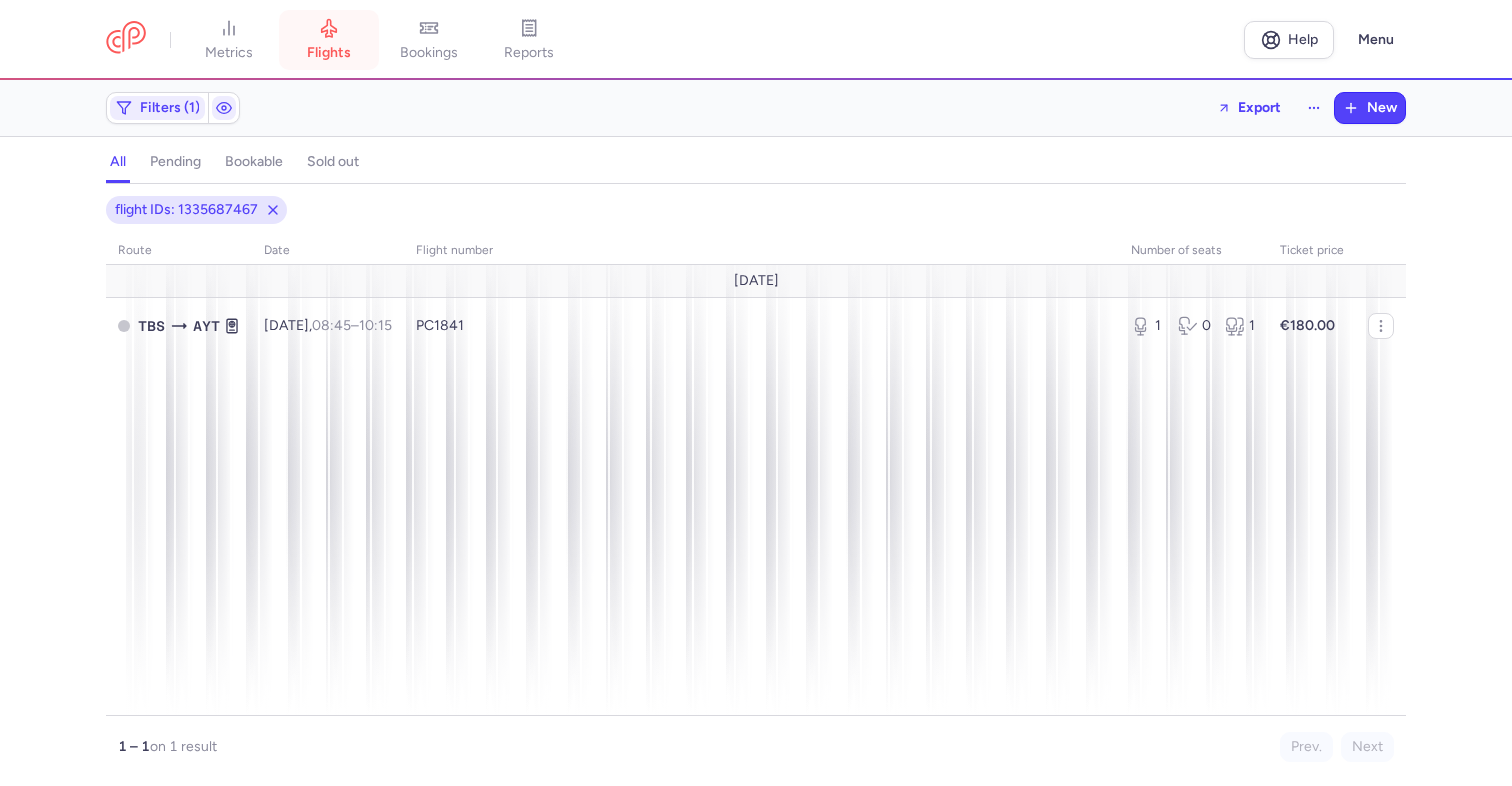 click on "flights" at bounding box center (329, 53) 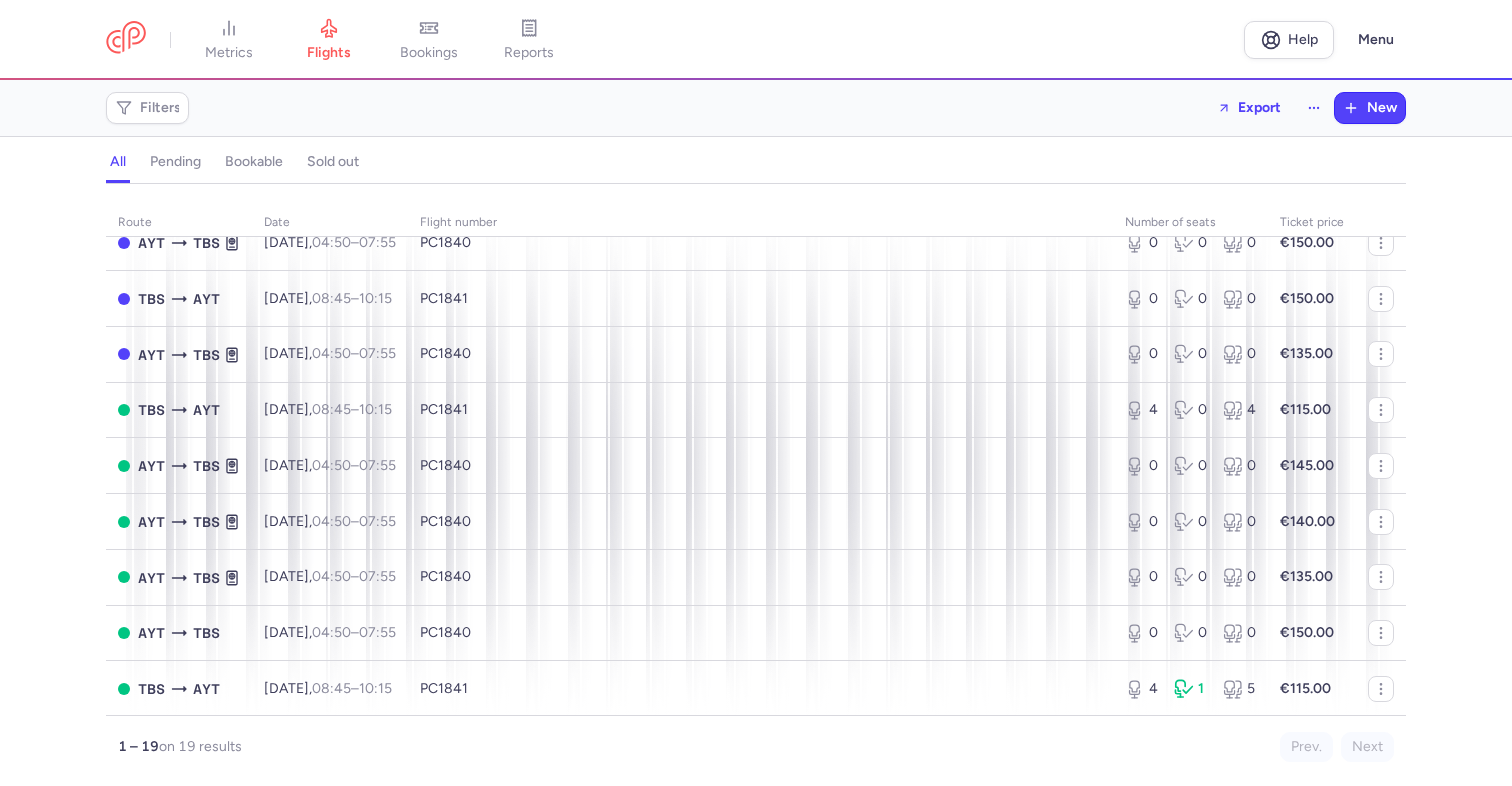 scroll, scrollTop: 0, scrollLeft: 0, axis: both 